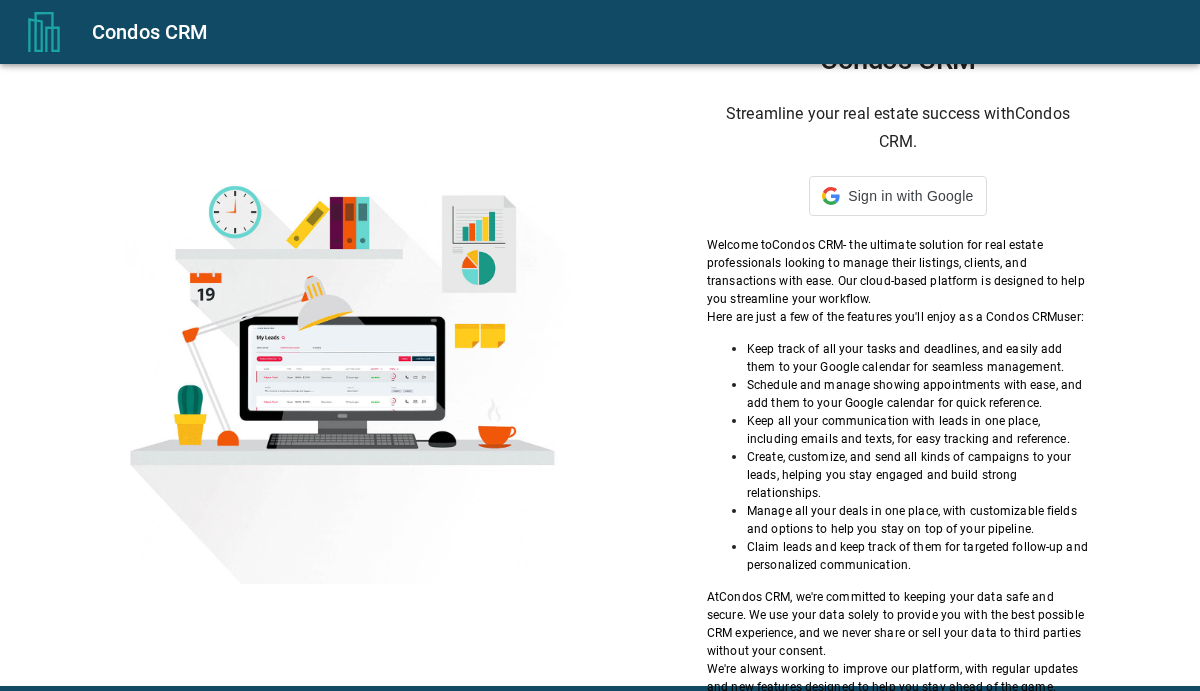 scroll, scrollTop: 0, scrollLeft: 0, axis: both 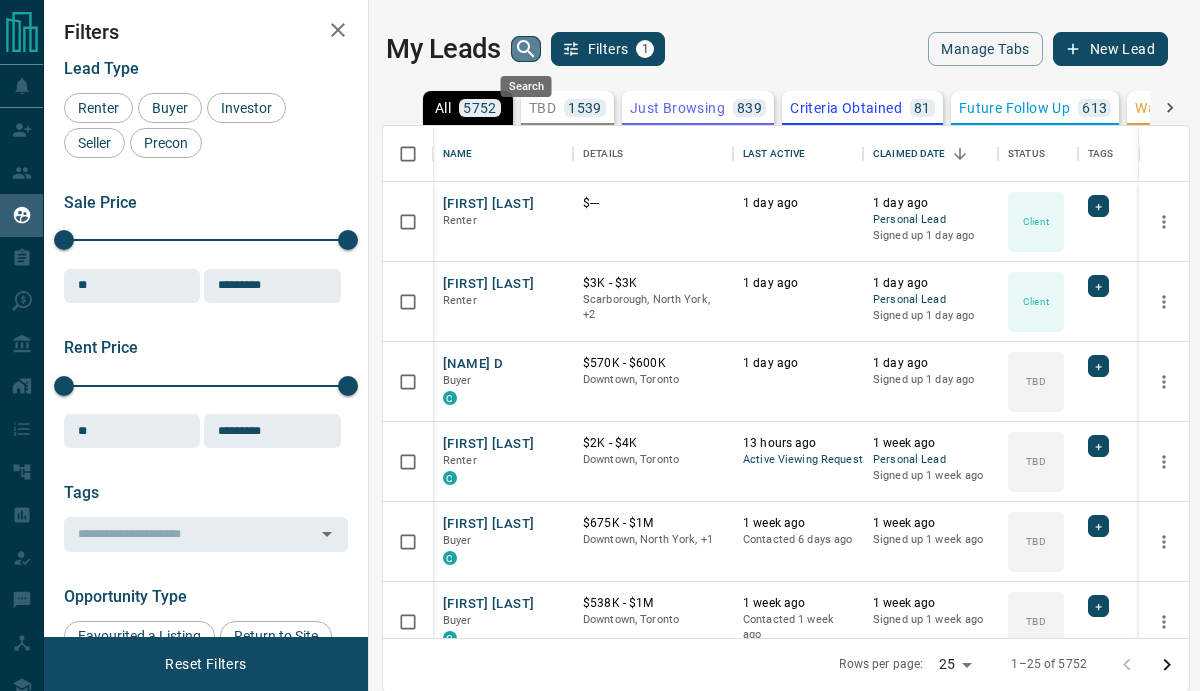 click 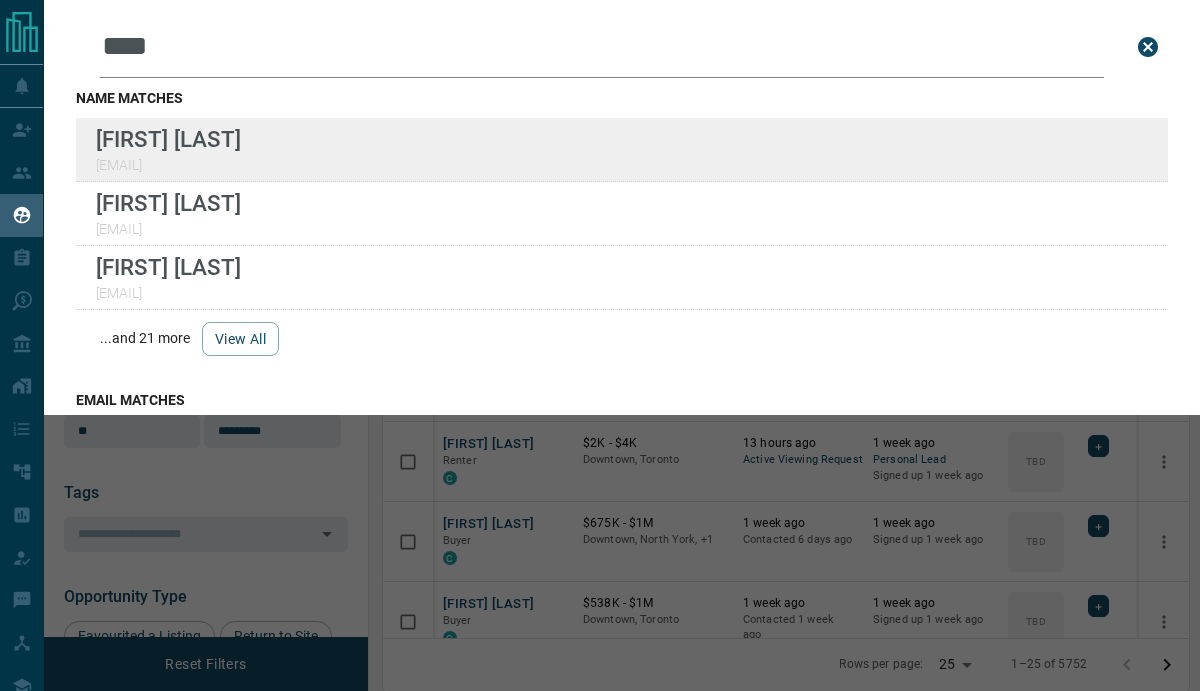 type on "****" 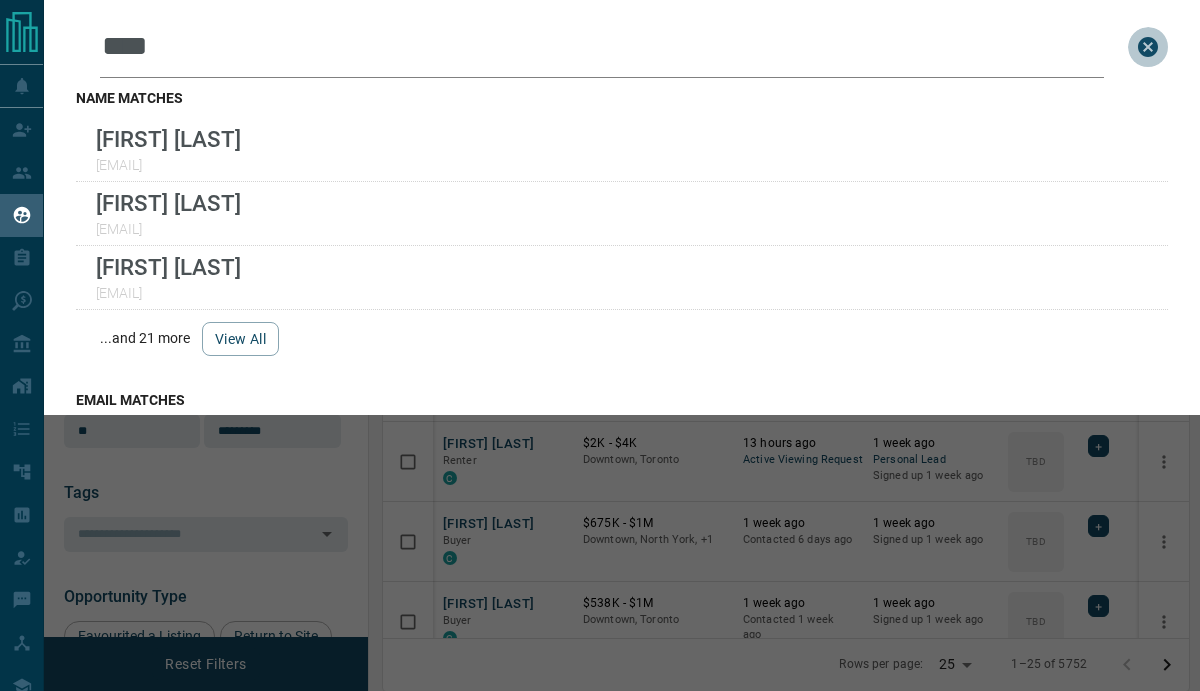 click 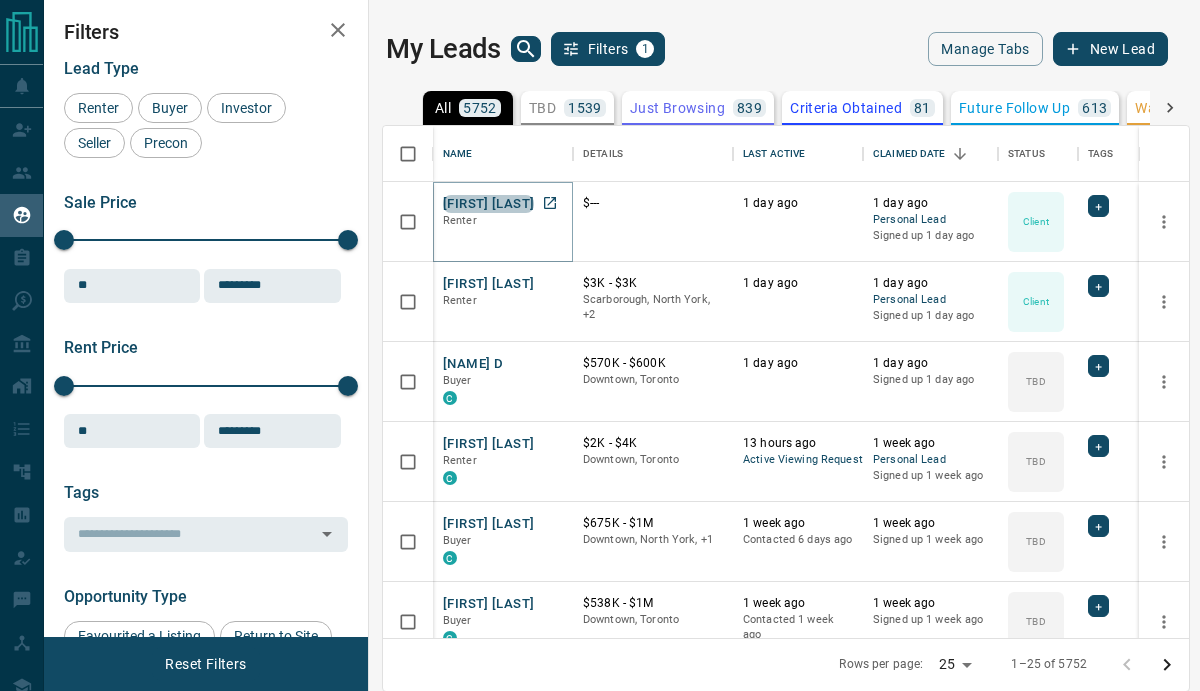 click on "[FIRST] [LAST]" at bounding box center [488, 204] 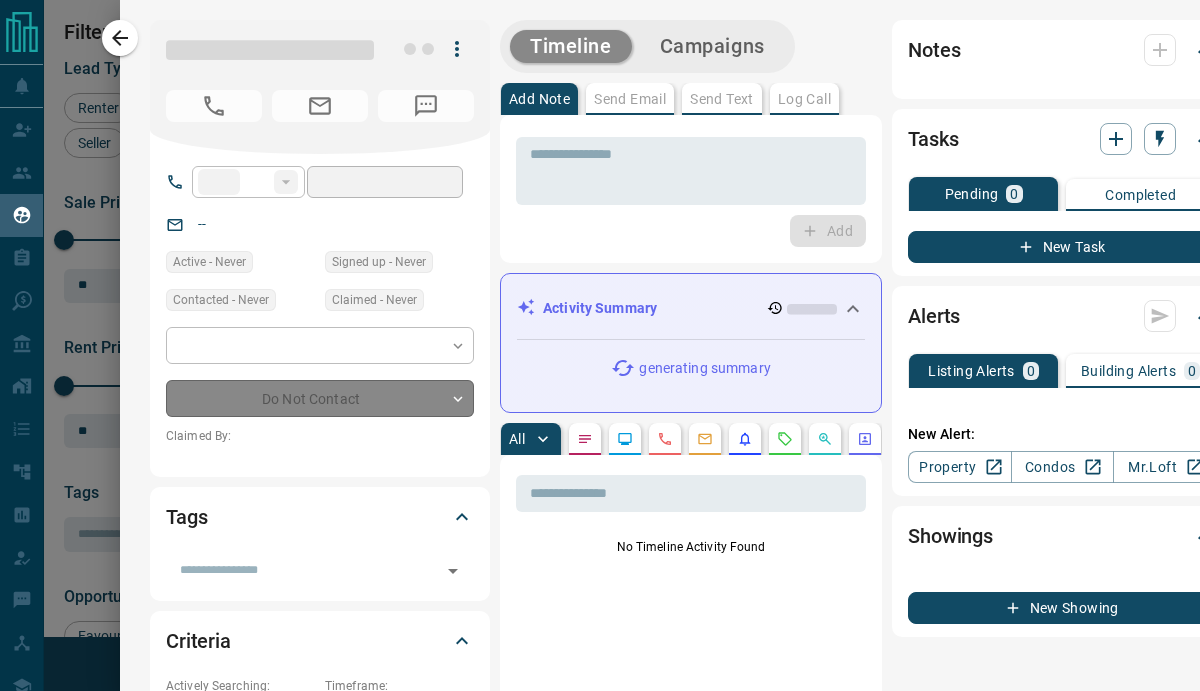 type on "**" 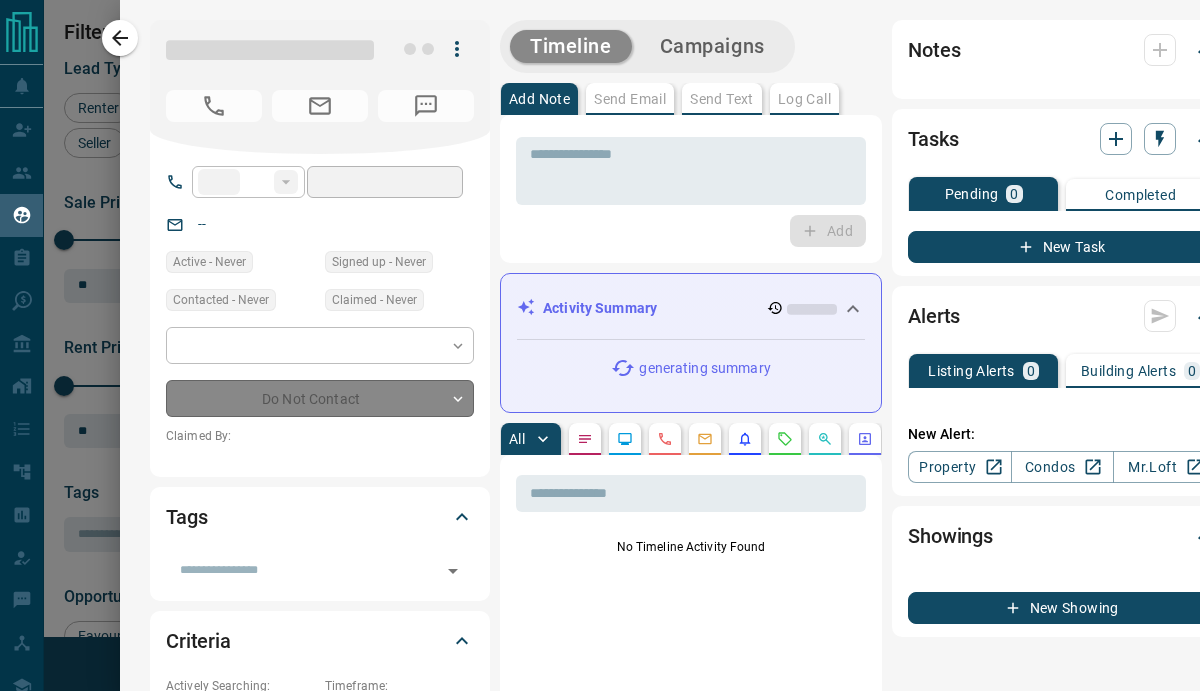 type on "**********" 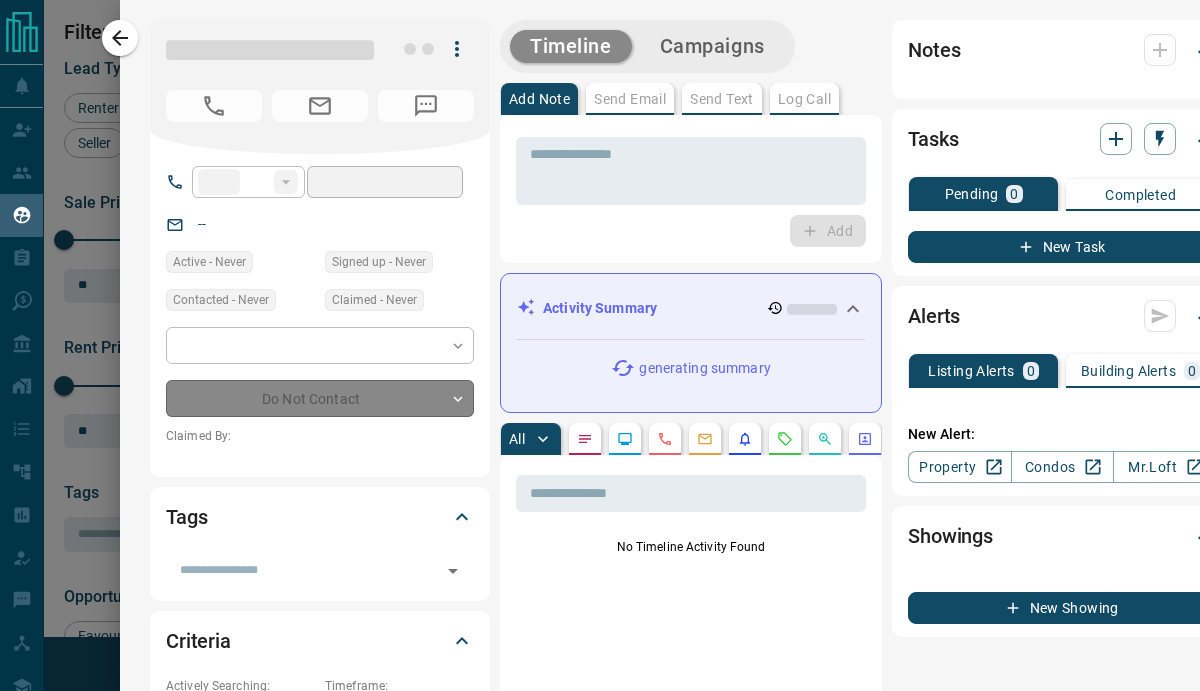 type on "**" 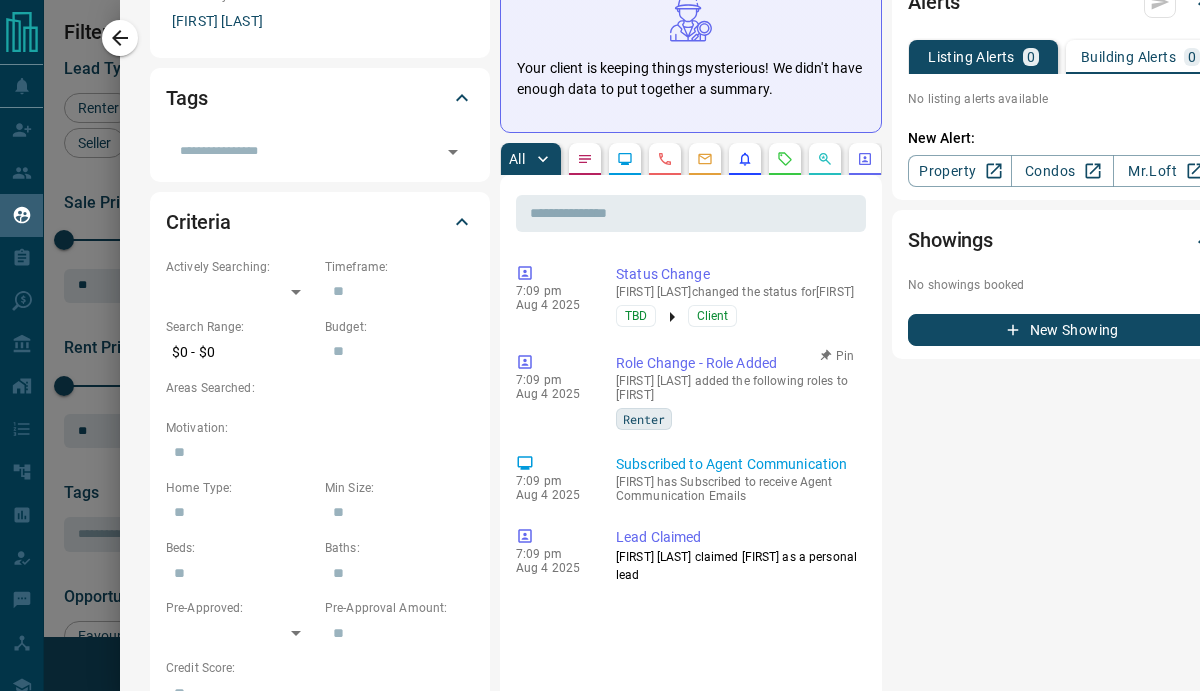 scroll, scrollTop: 0, scrollLeft: 0, axis: both 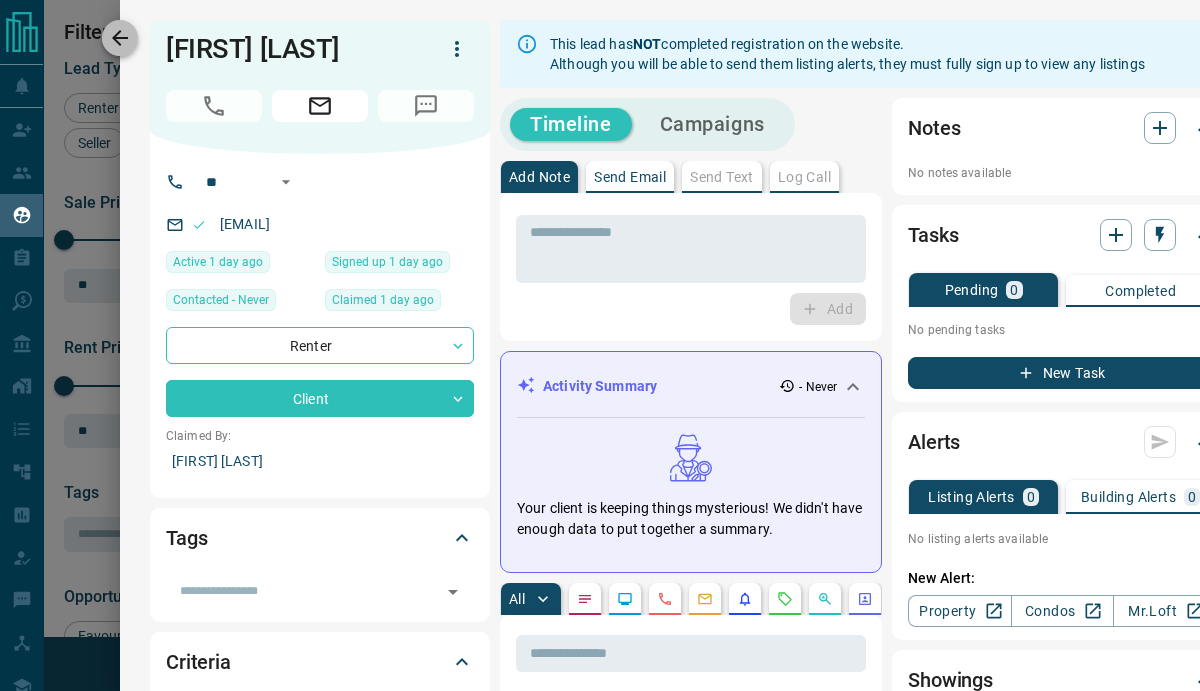 click 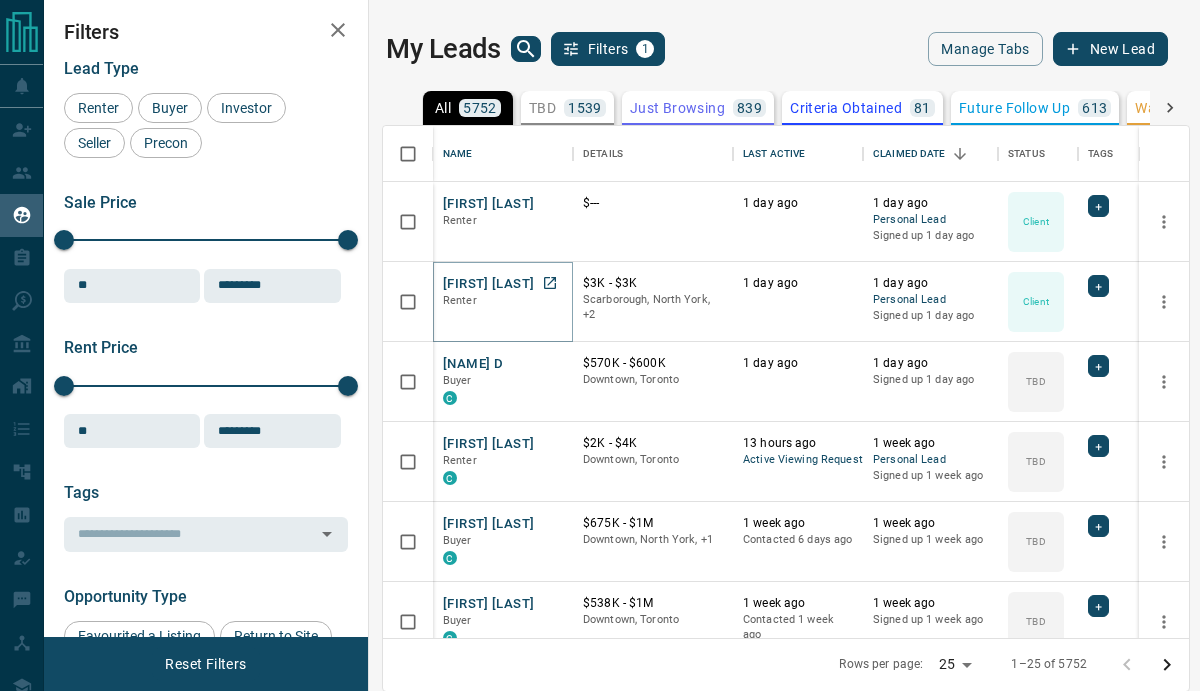 click on "[FIRST] [LAST]" at bounding box center (488, 284) 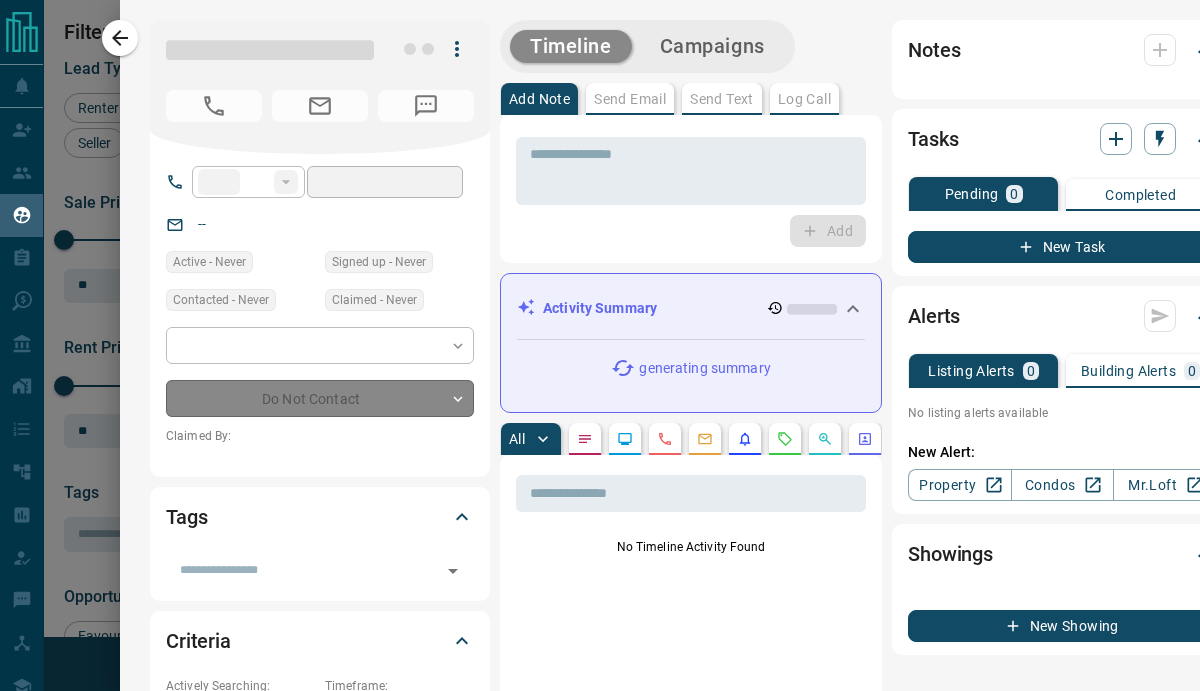type on "**" 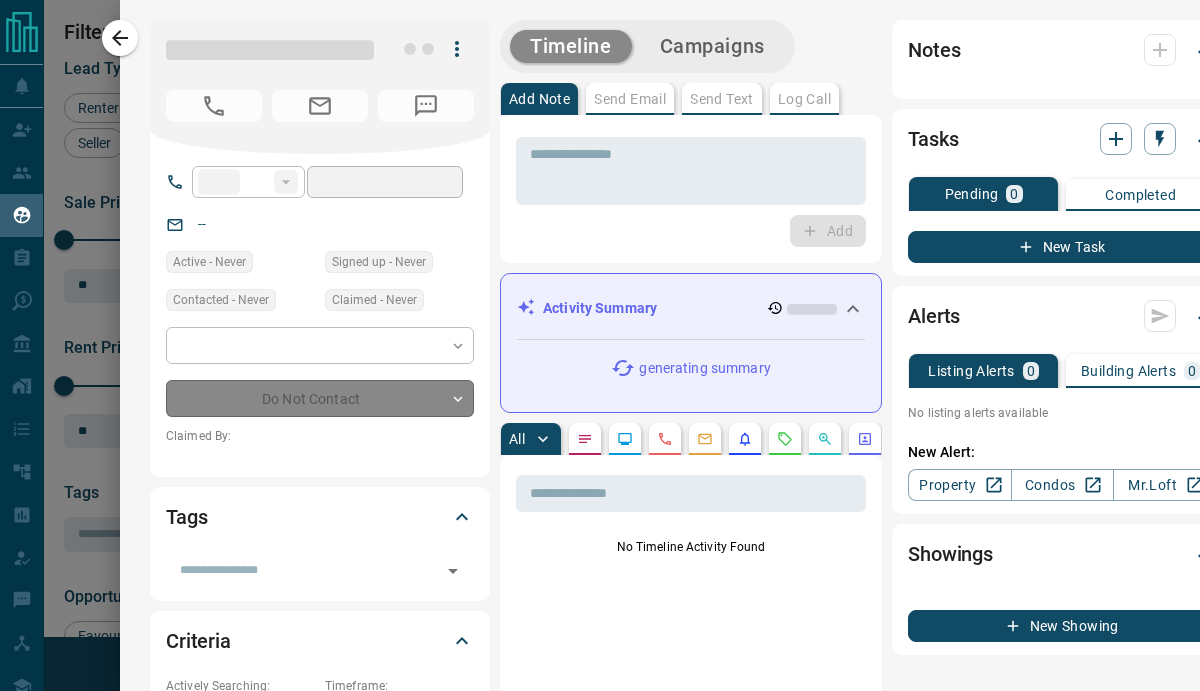 type on "**********" 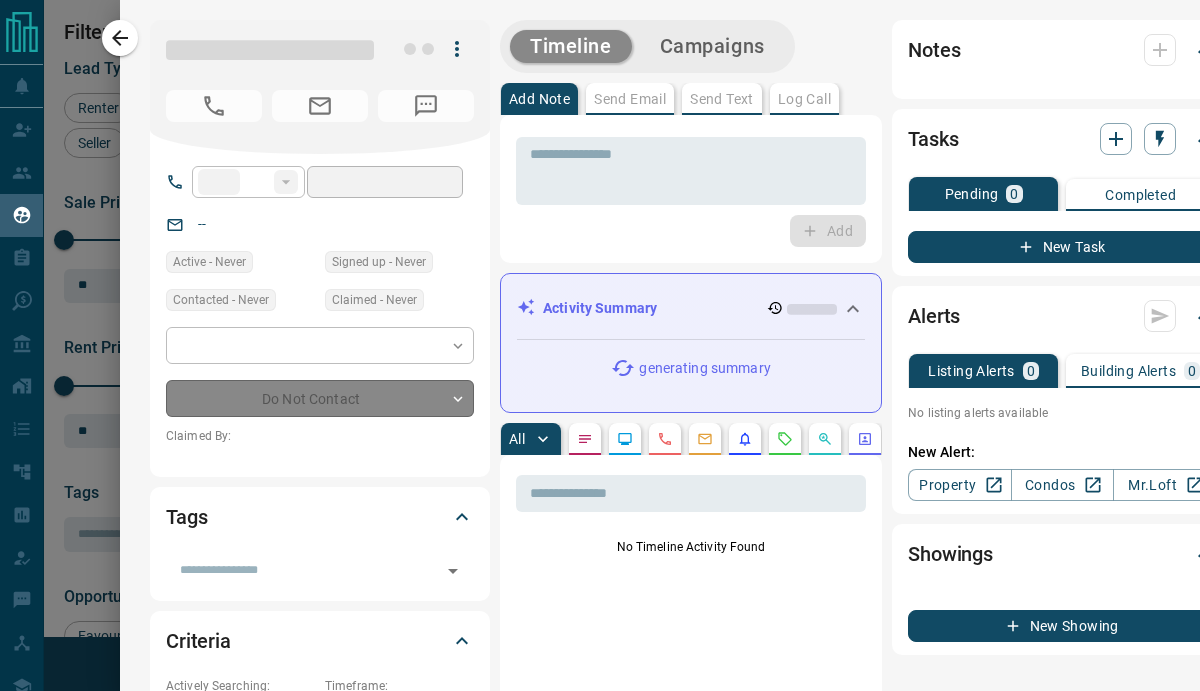 type on "**********" 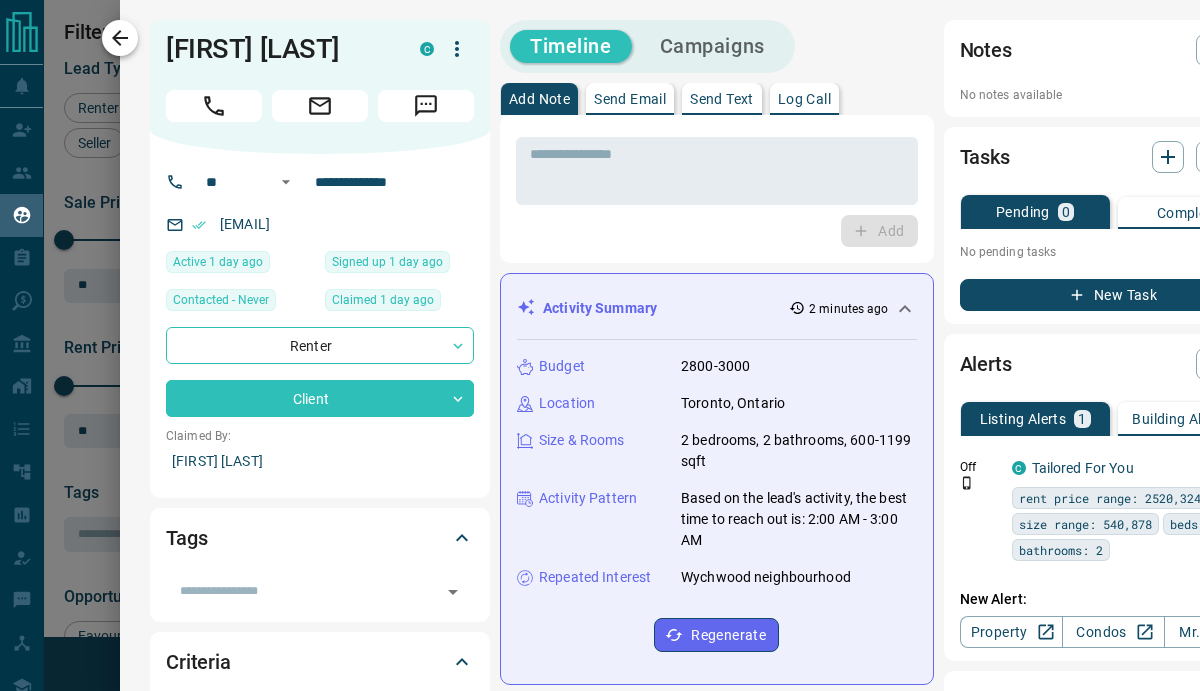 click at bounding box center (120, 38) 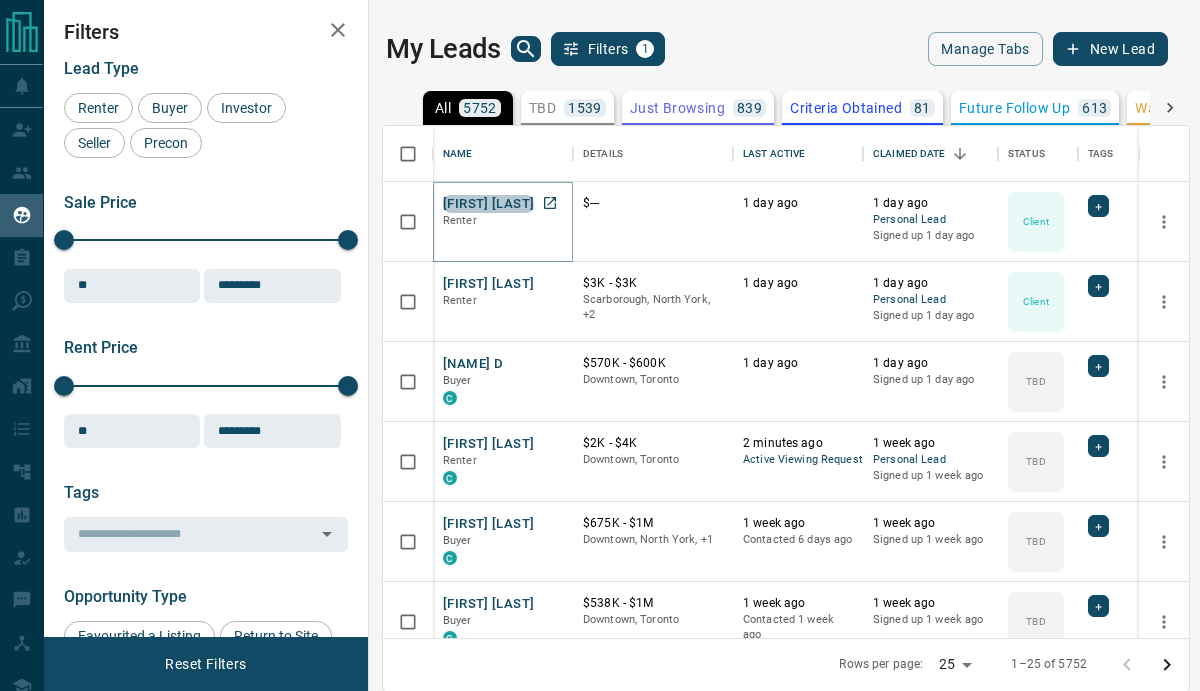 click on "[FIRST] [LAST]" at bounding box center [488, 204] 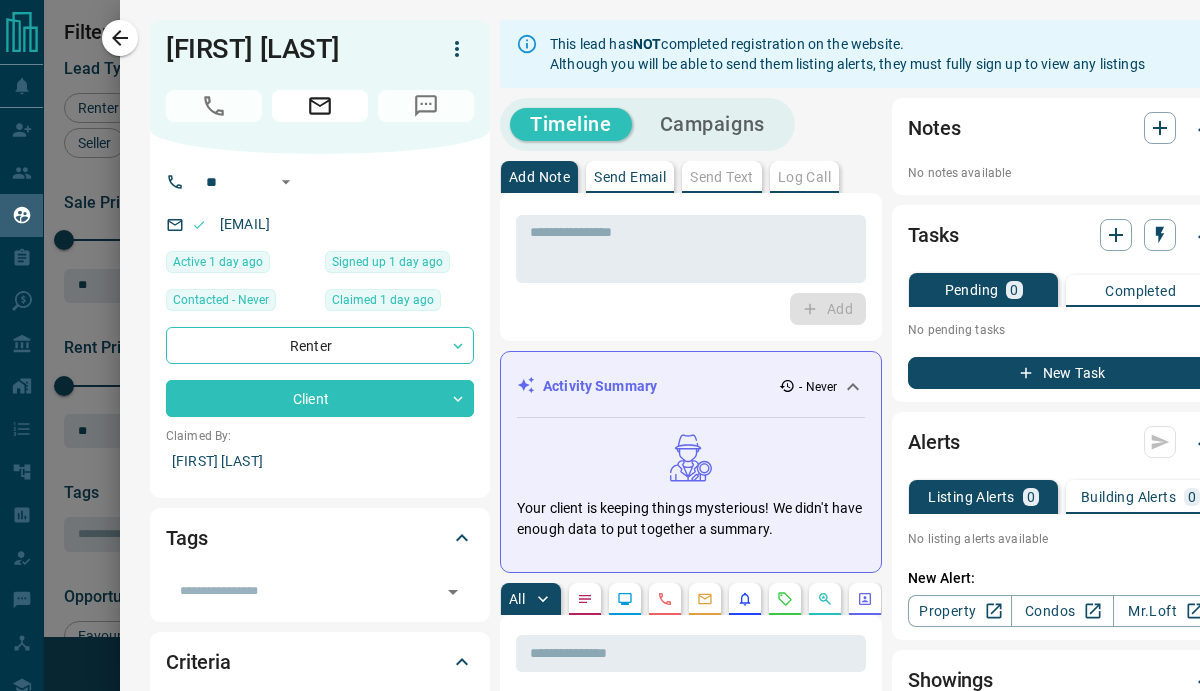 drag, startPoint x: 448, startPoint y: 222, endPoint x: 215, endPoint y: 229, distance: 233.10513 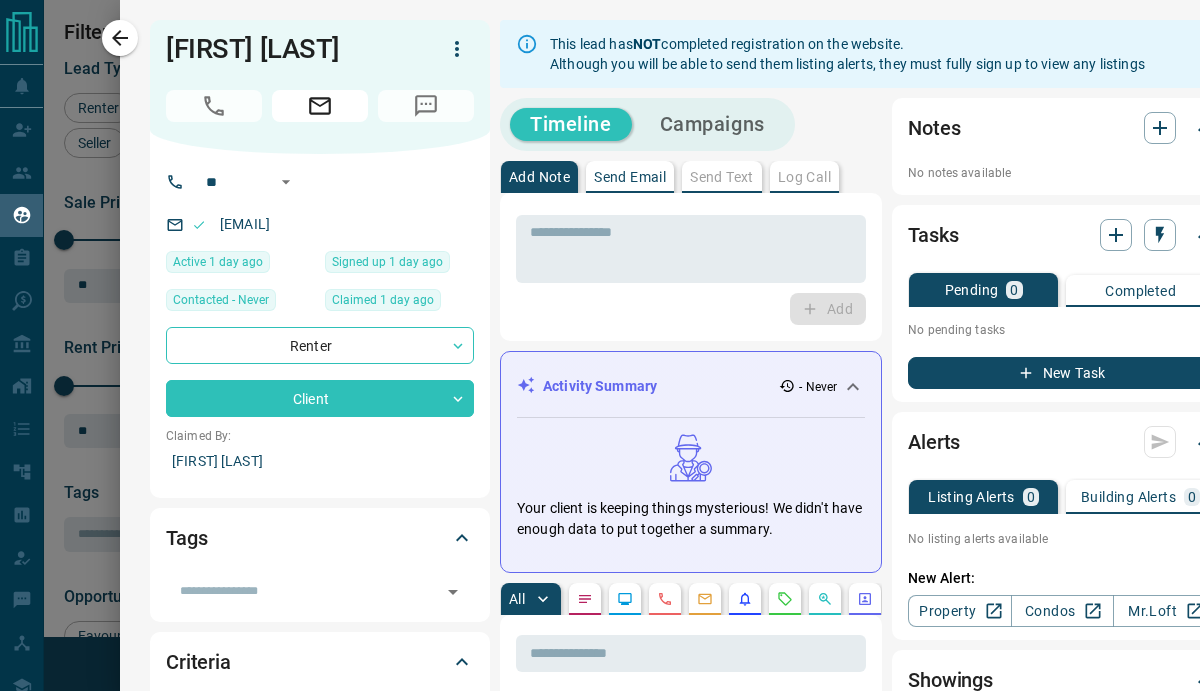 click on "[EMAIL]" at bounding box center (320, 224) 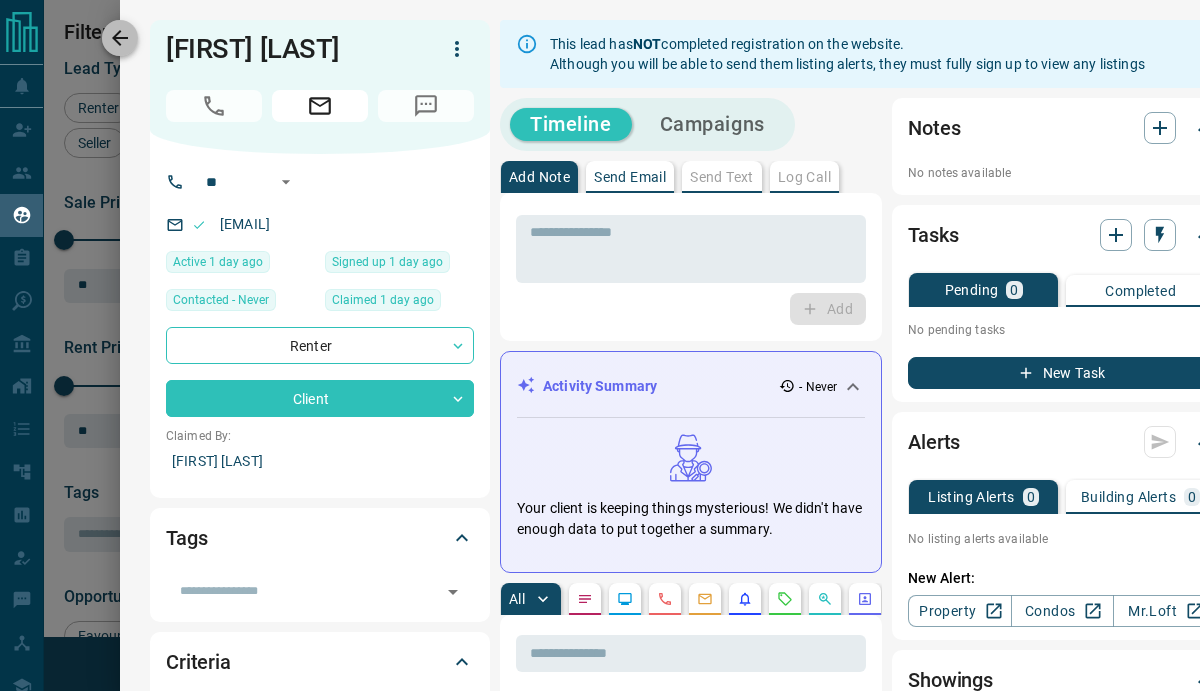 click 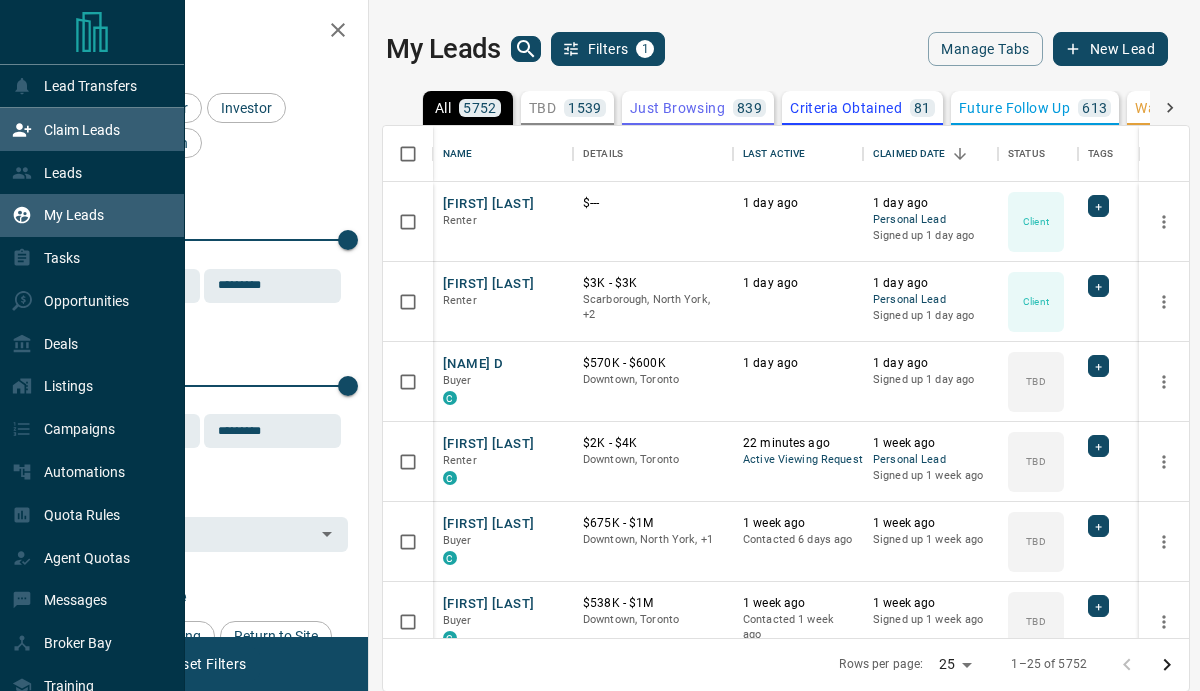 click 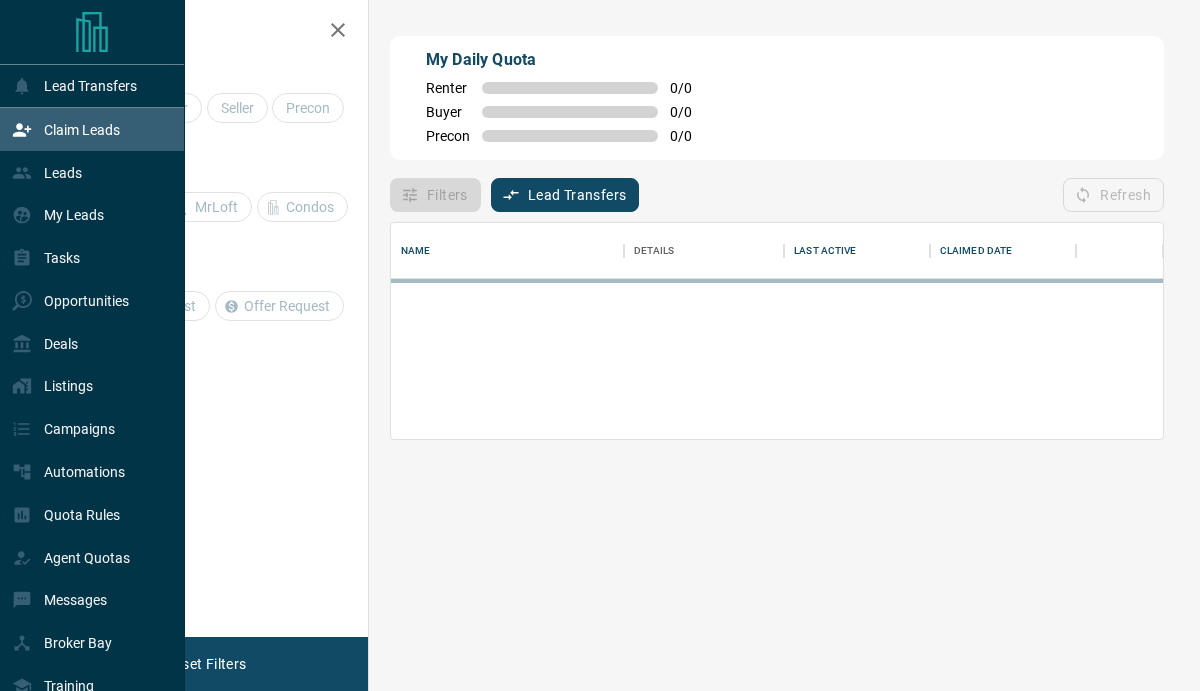 scroll, scrollTop: 1, scrollLeft: 1, axis: both 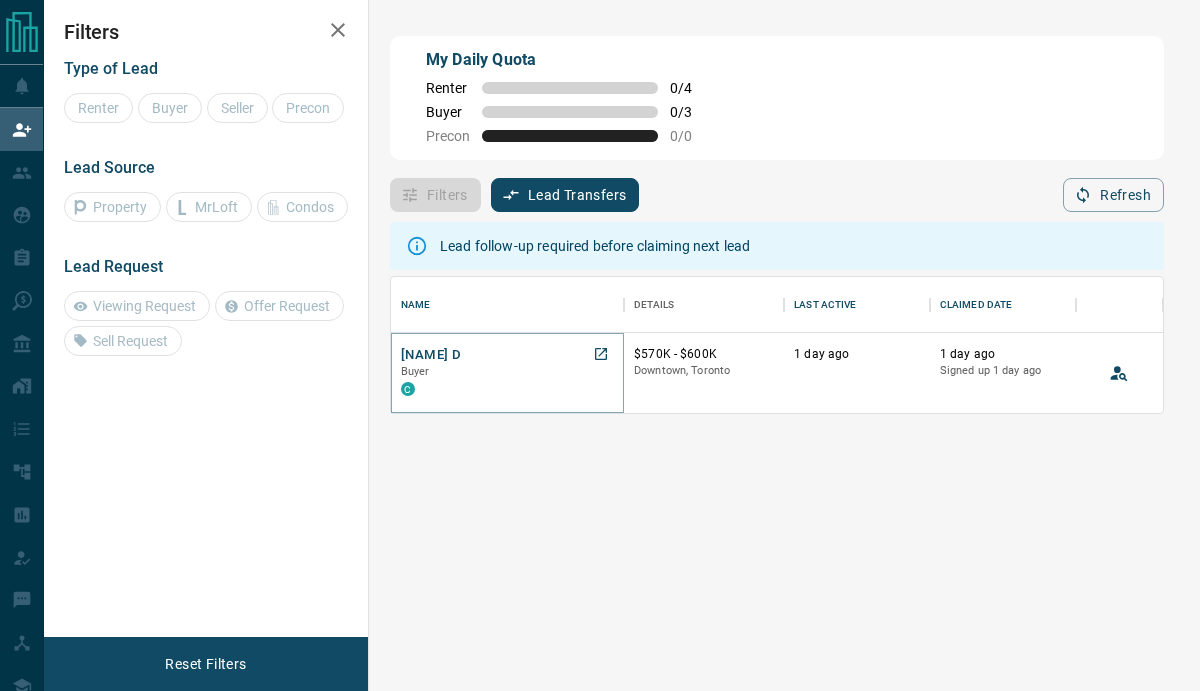 click on "[NAME] D" at bounding box center [431, 355] 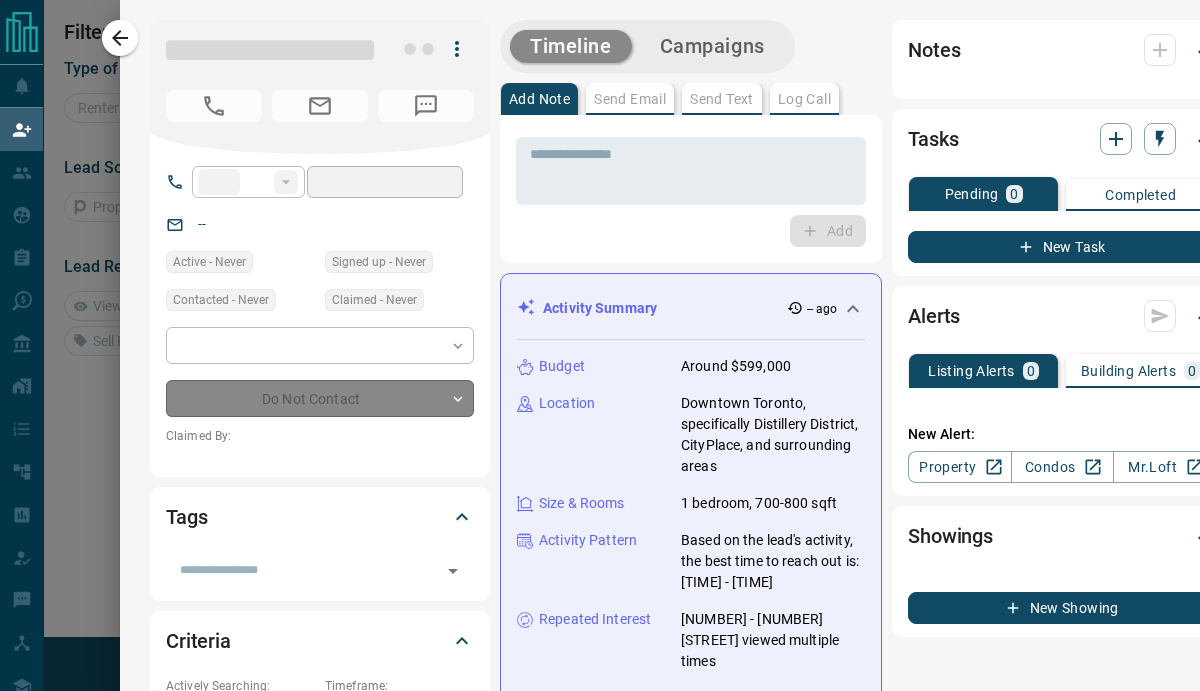 type on "**" 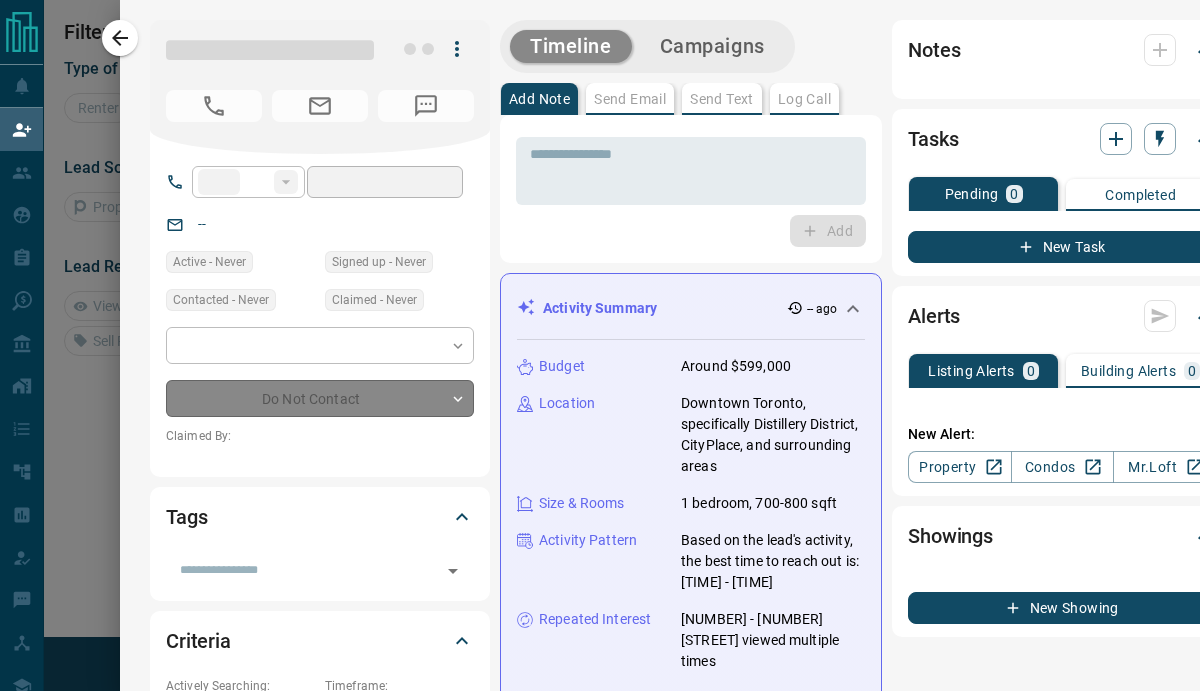type on "**********" 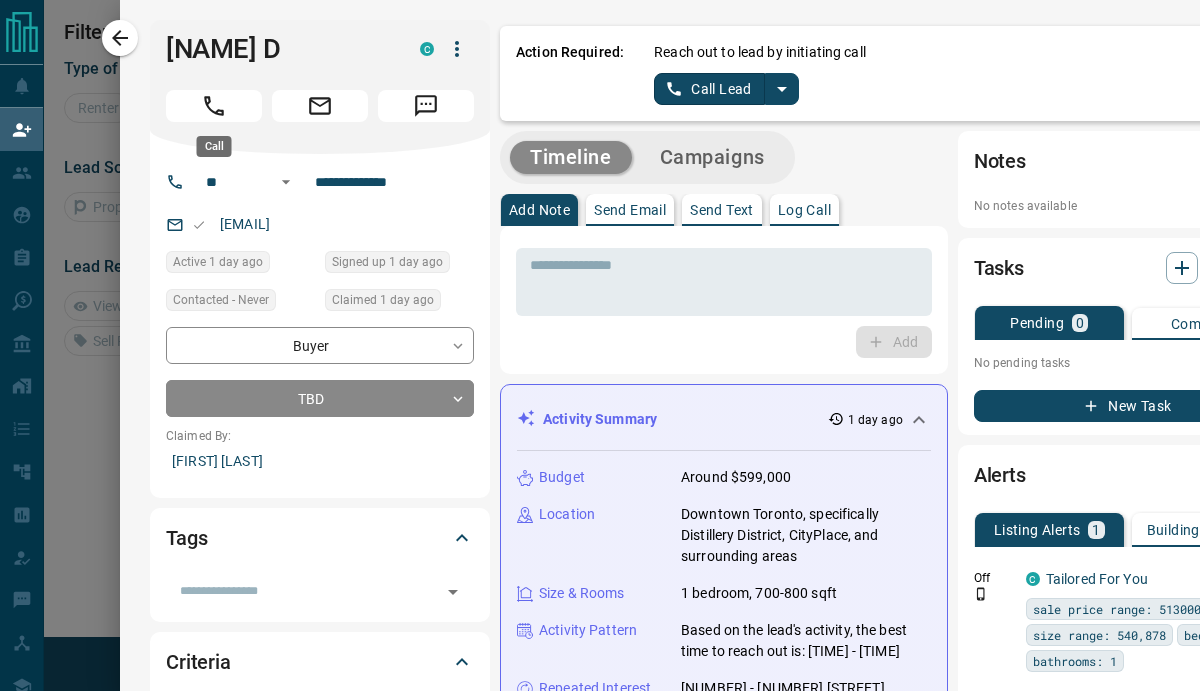 click at bounding box center (214, 106) 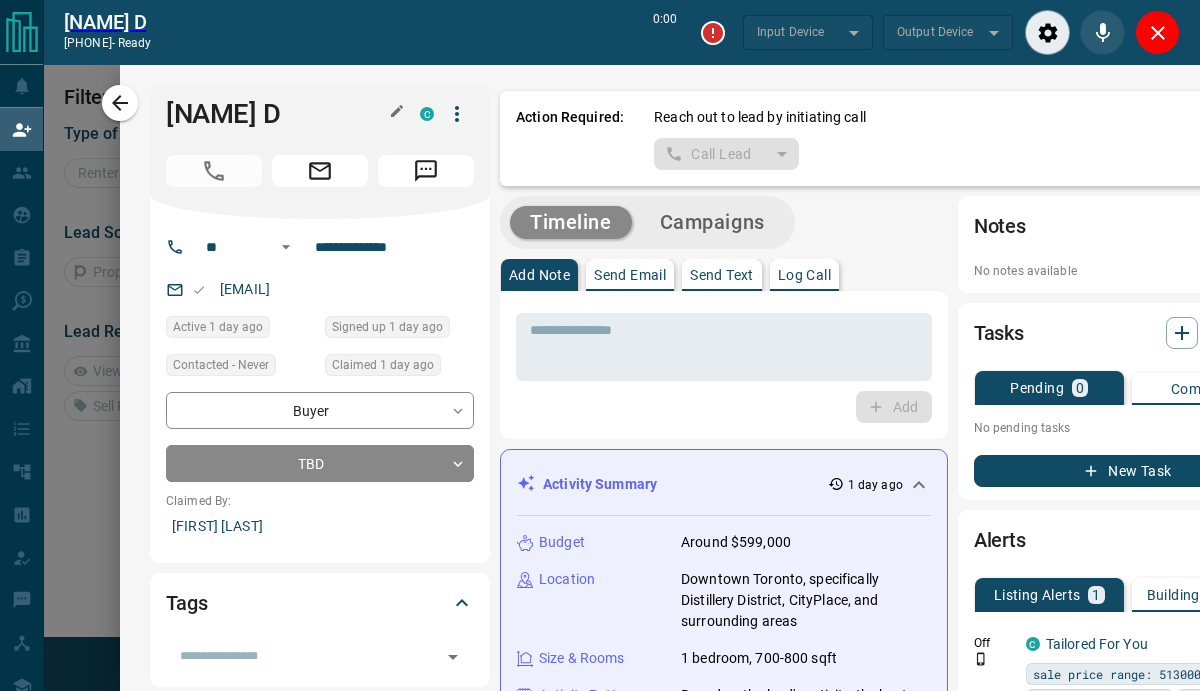 type on "*******" 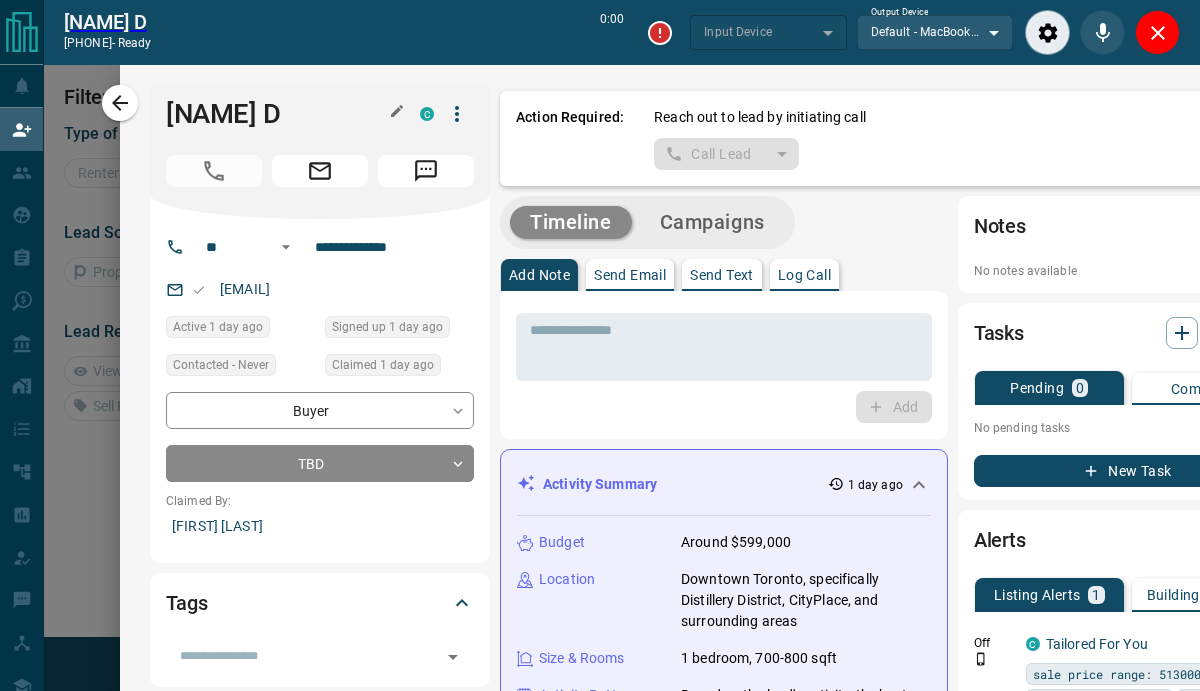 type on "*******" 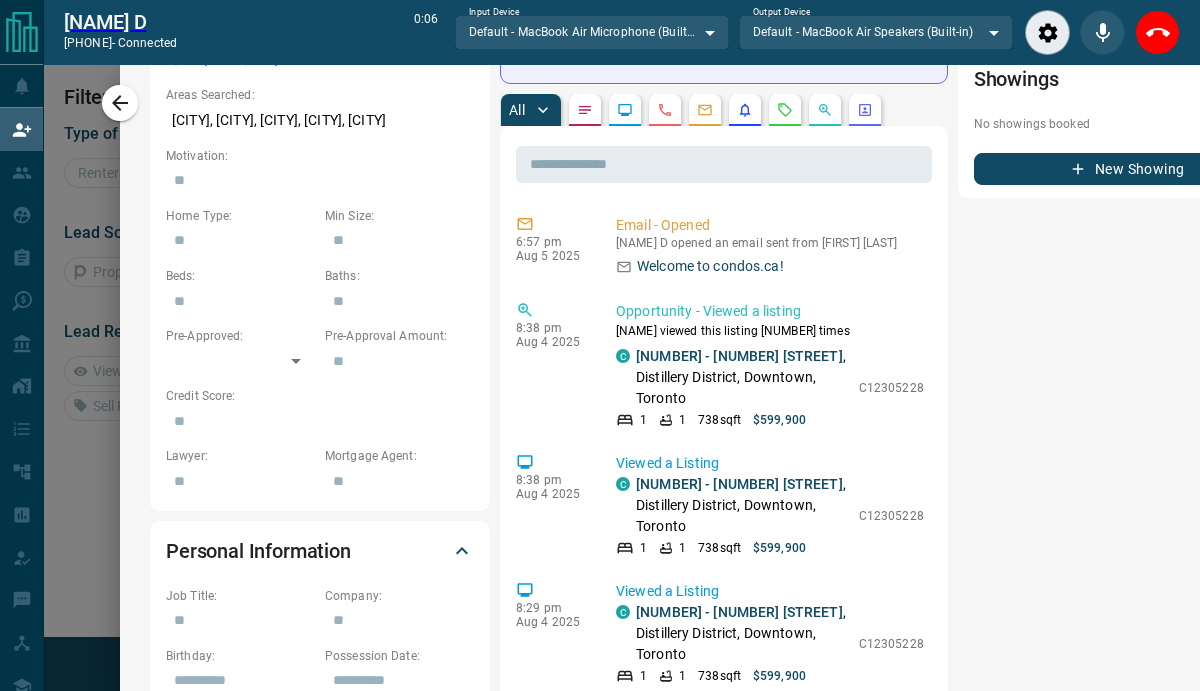 scroll, scrollTop: 827, scrollLeft: 0, axis: vertical 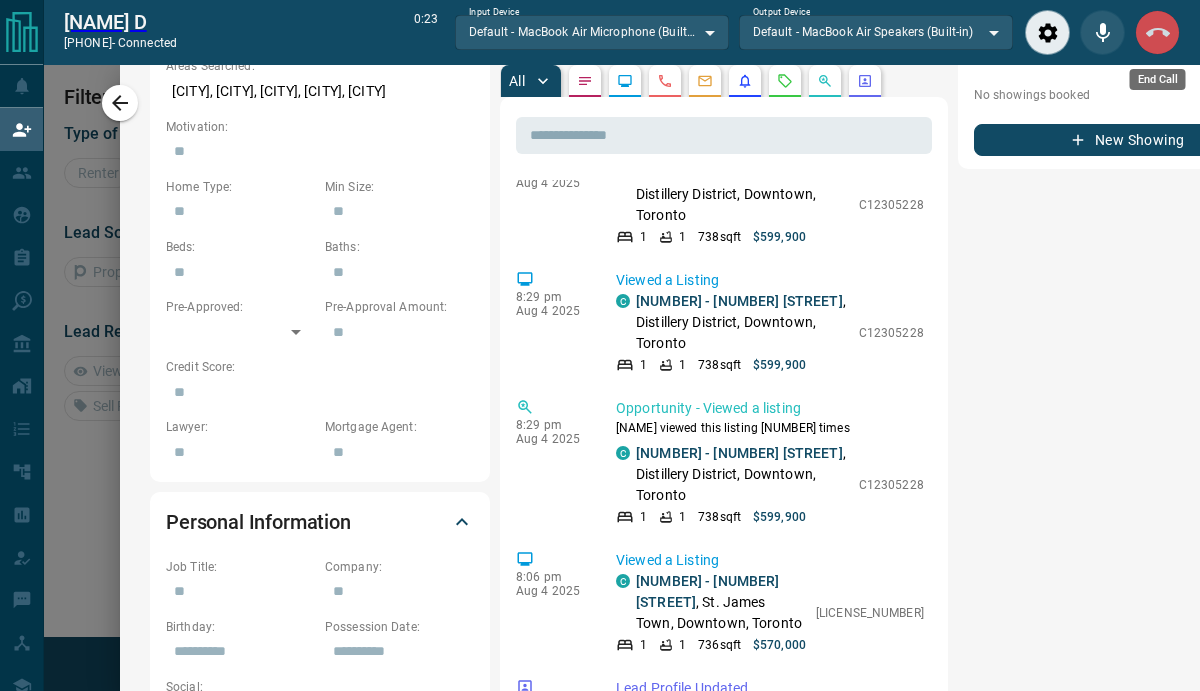 click 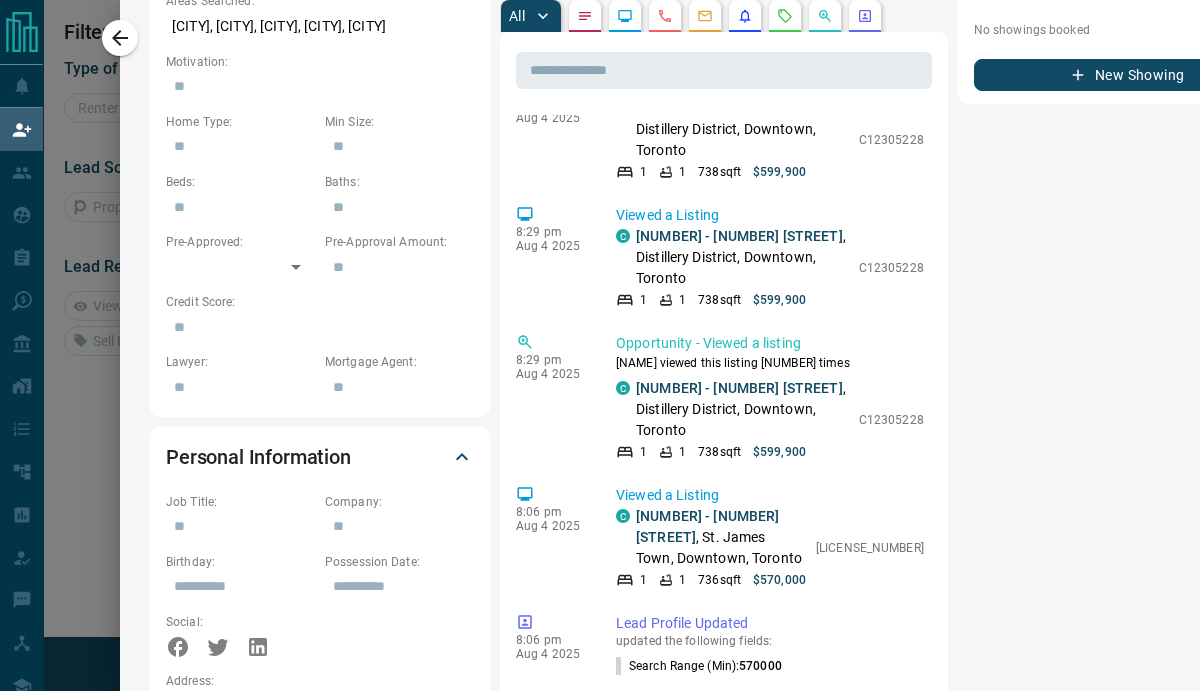 scroll, scrollTop: 0, scrollLeft: 0, axis: both 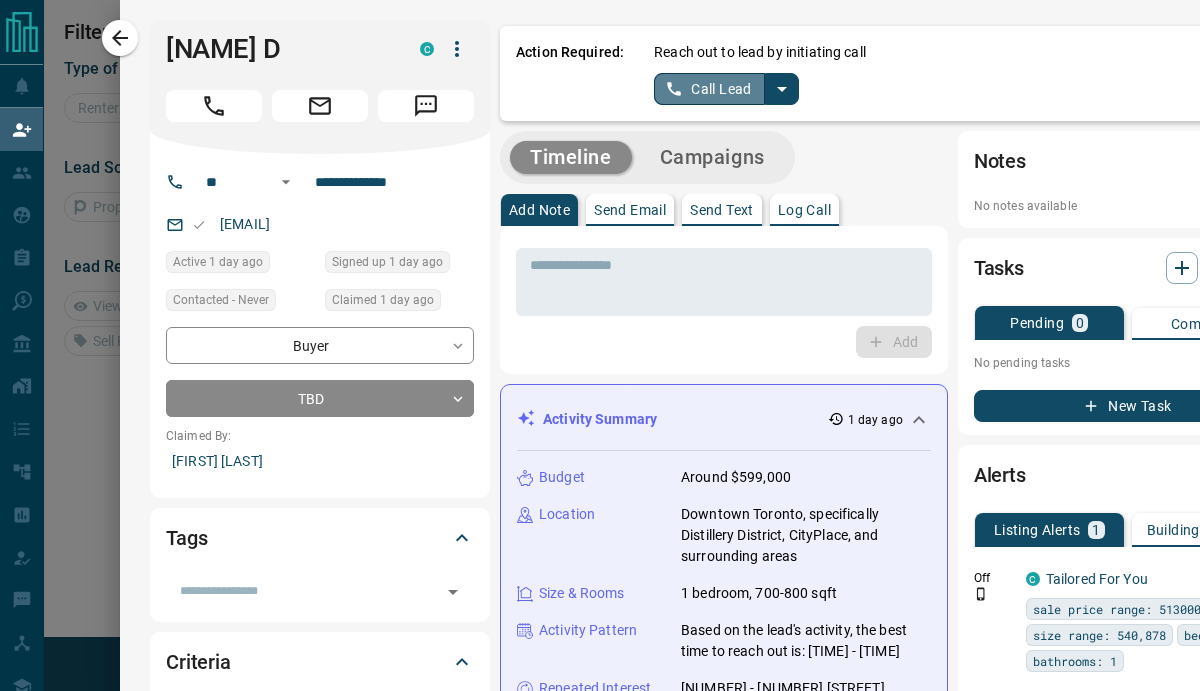 click on "Call Lead" at bounding box center [709, 89] 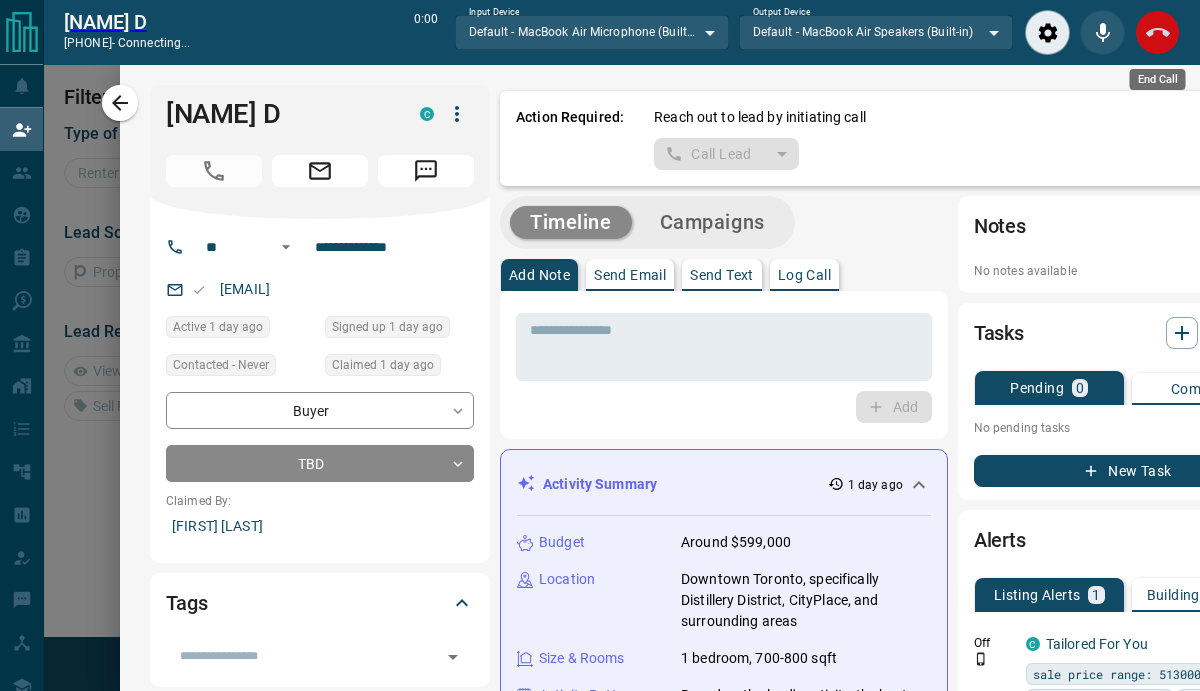 click 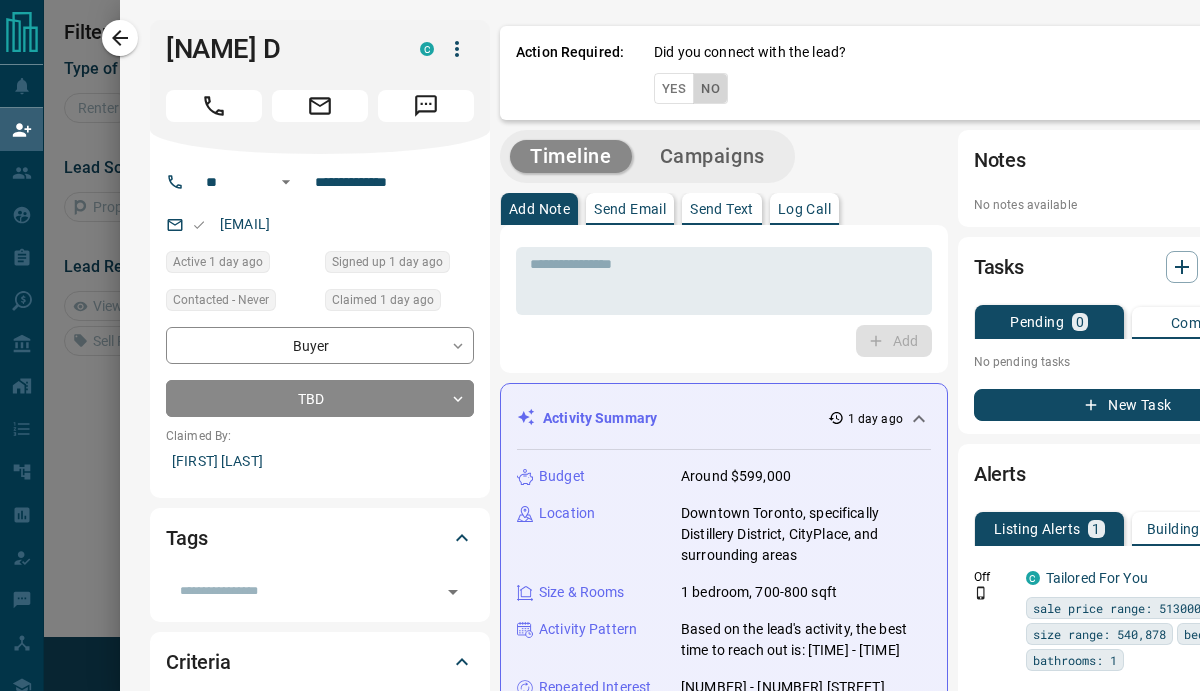 click on "No" at bounding box center [710, 88] 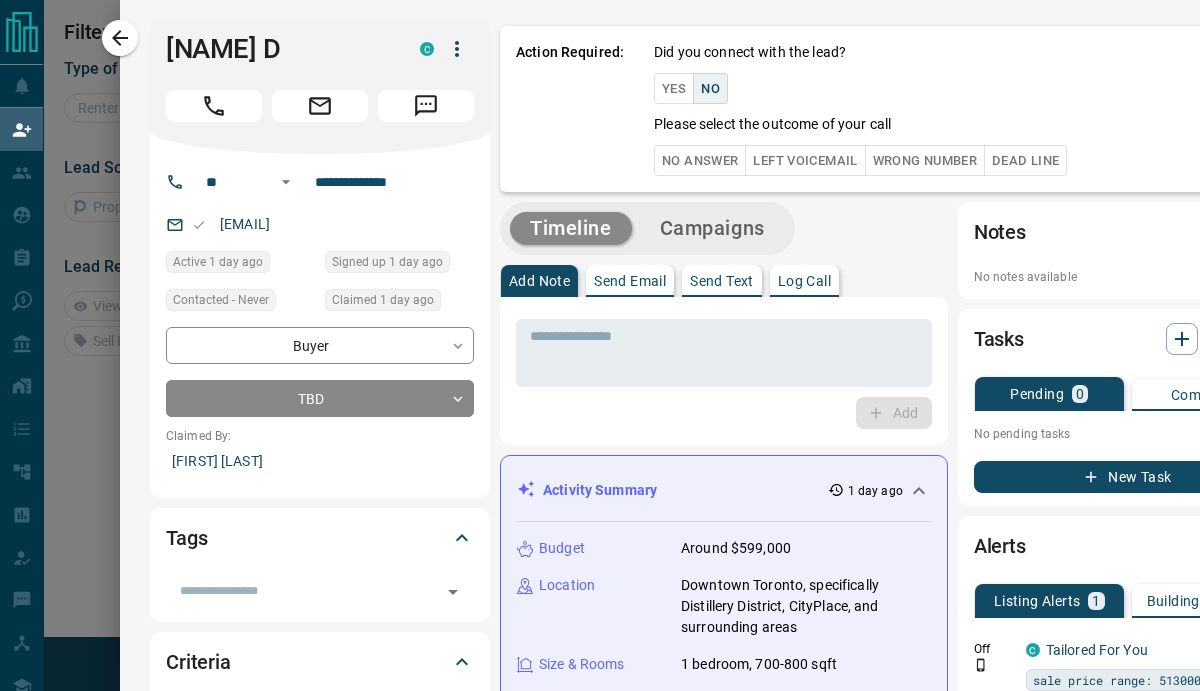 click on "No Answer" at bounding box center (700, 160) 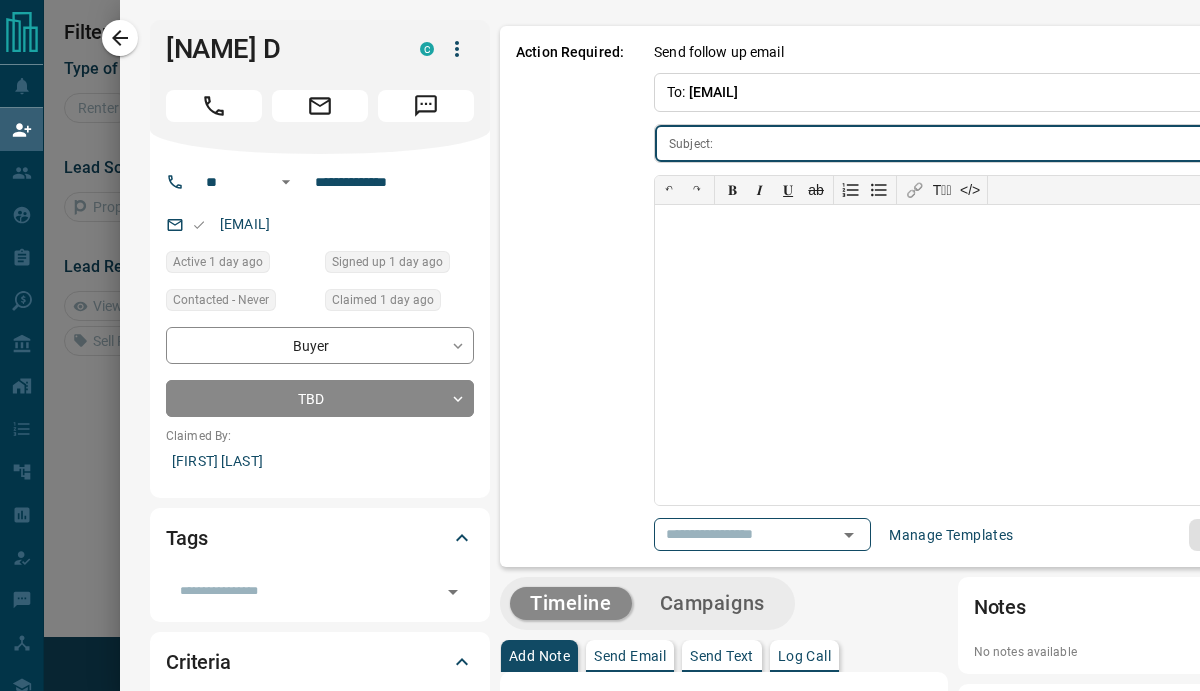 scroll, scrollTop: 0, scrollLeft: 16, axis: horizontal 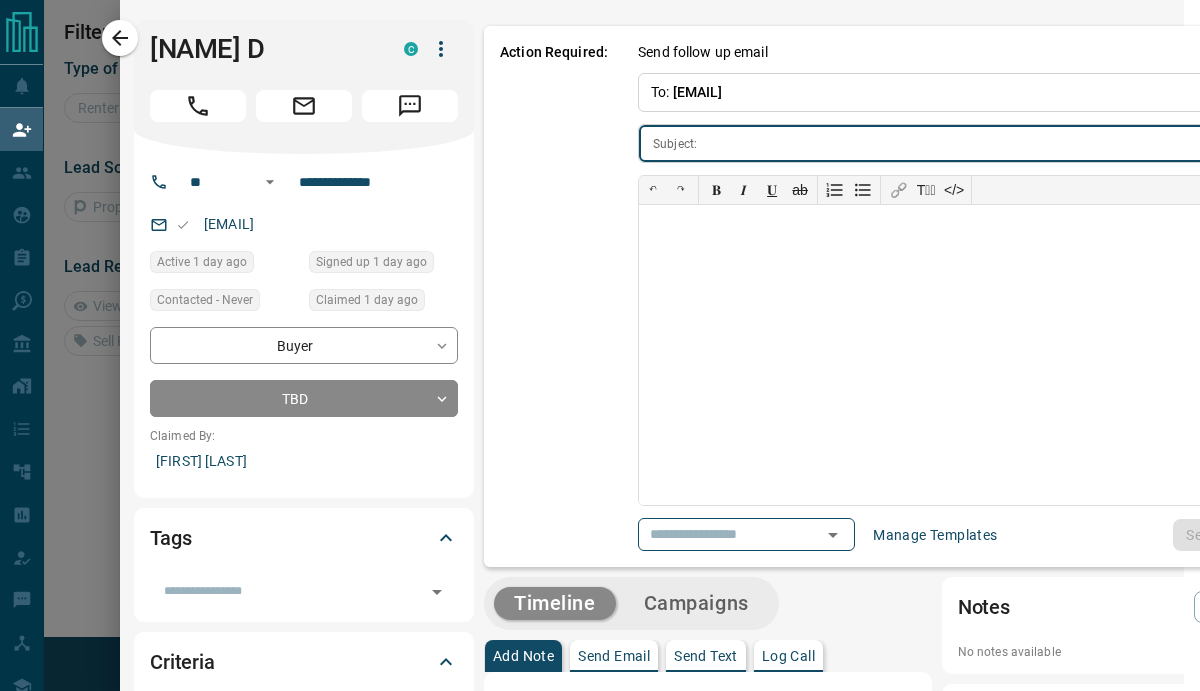 type on "**********" 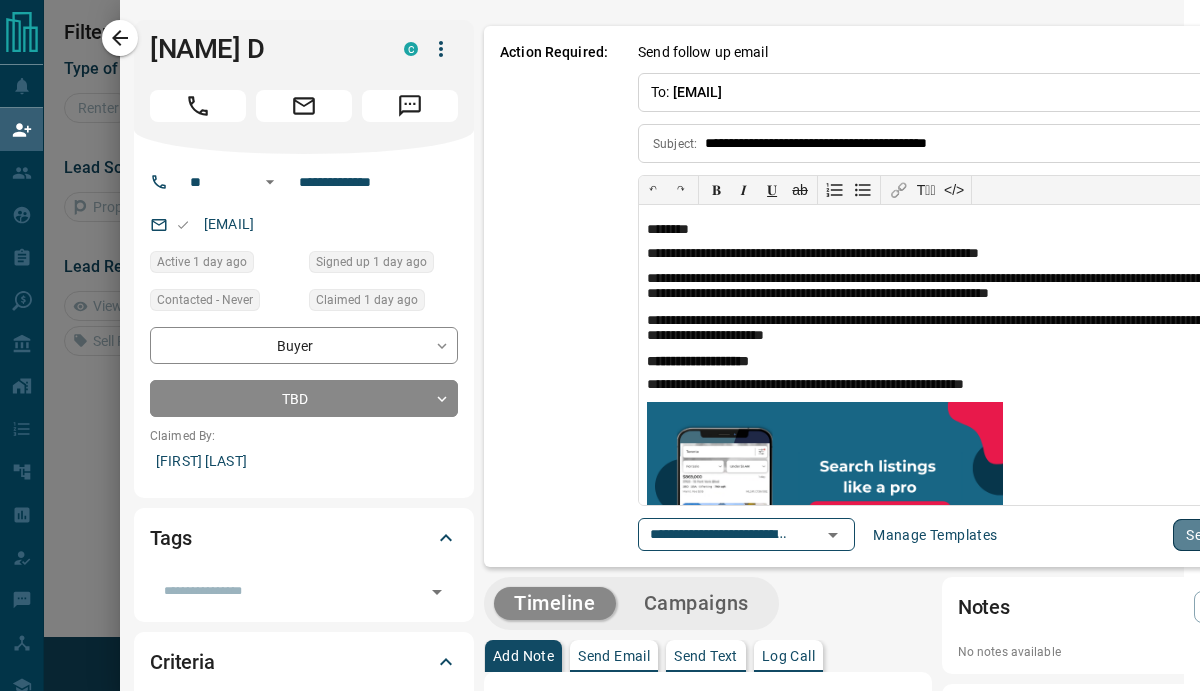 click on "Send" at bounding box center [1202, 535] 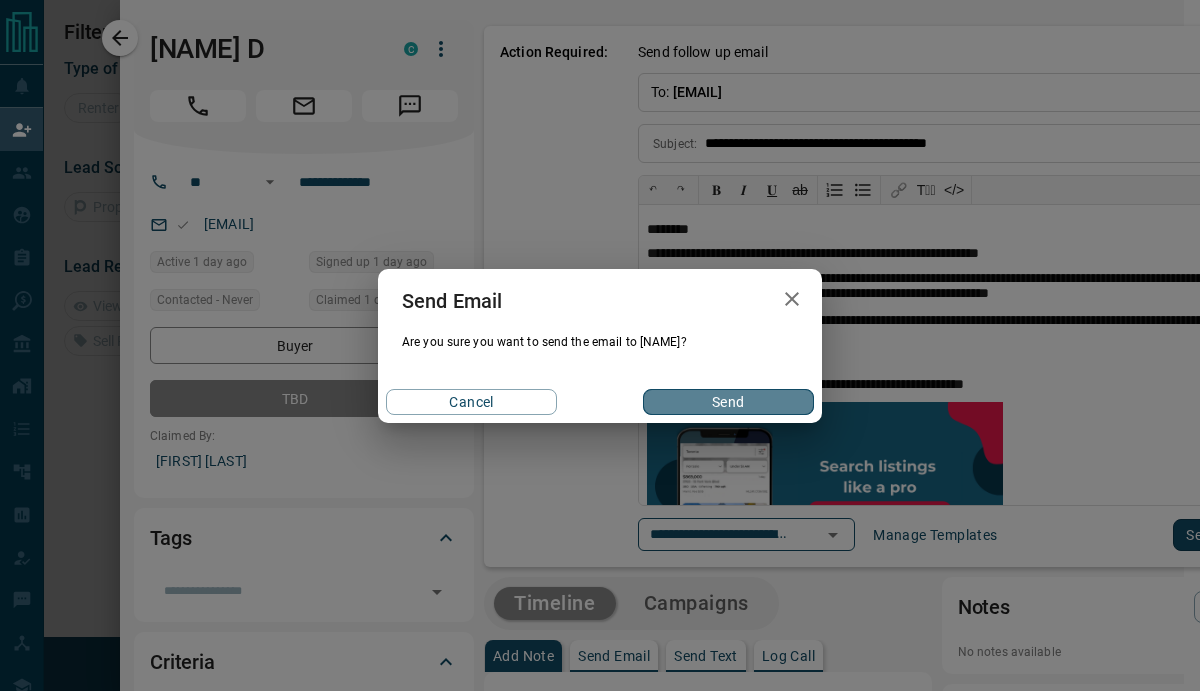 click on "Send" at bounding box center [728, 402] 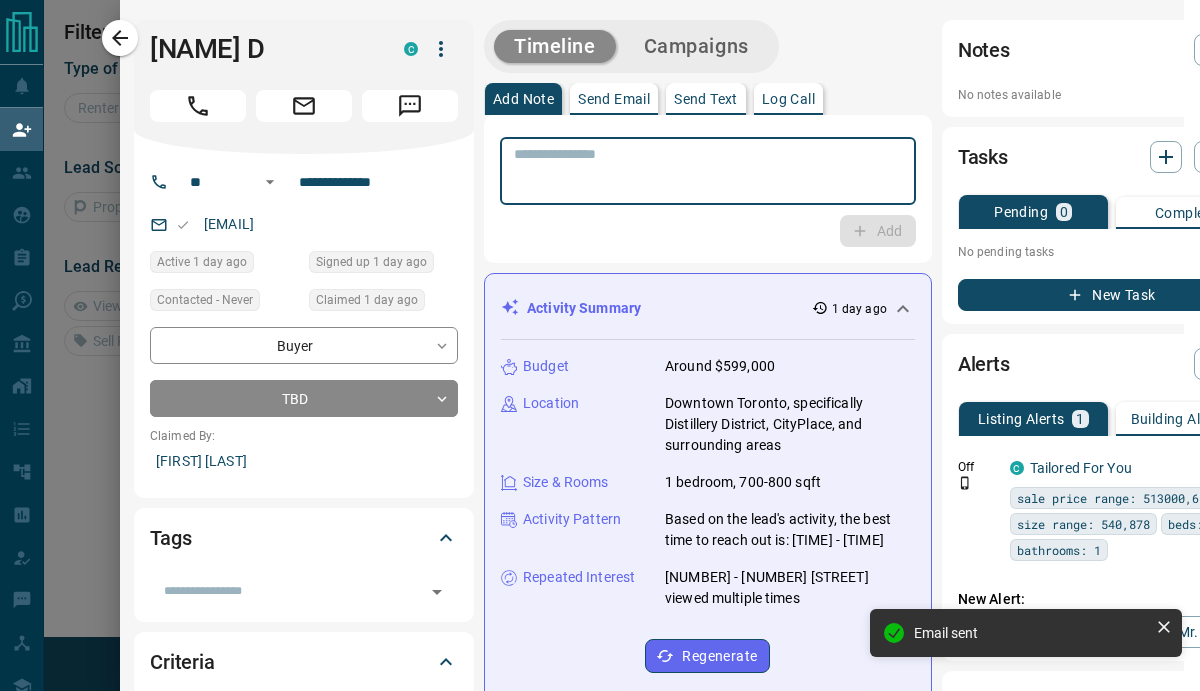 click at bounding box center (708, 171) 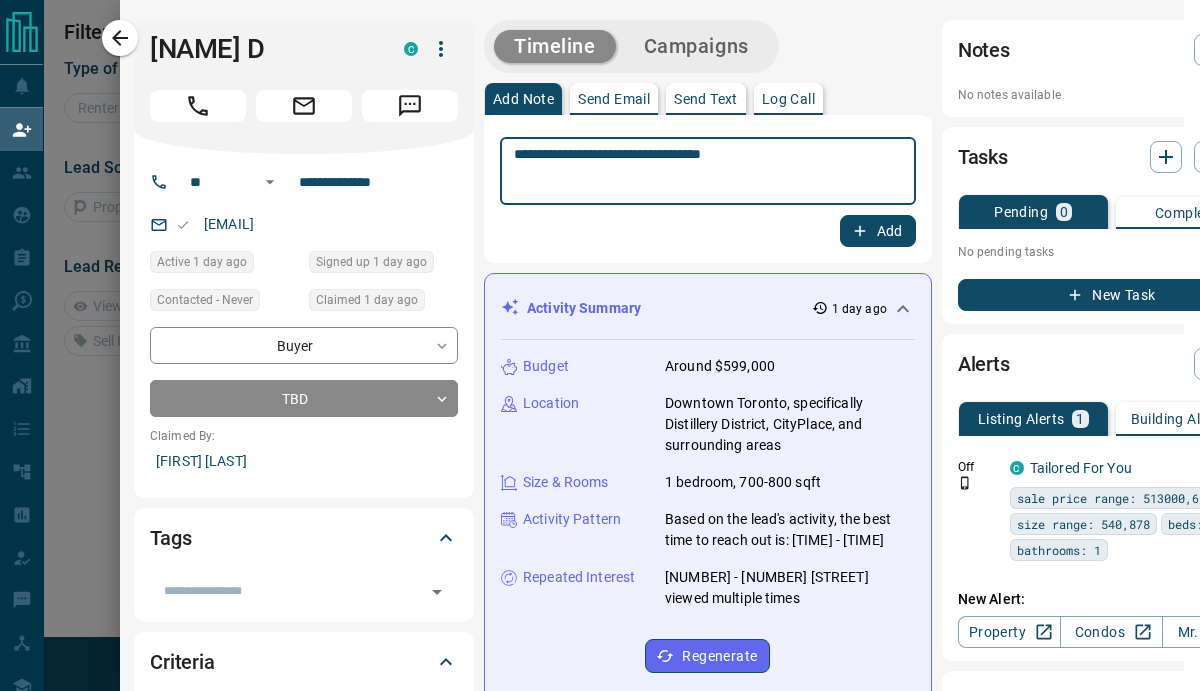 type on "**********" 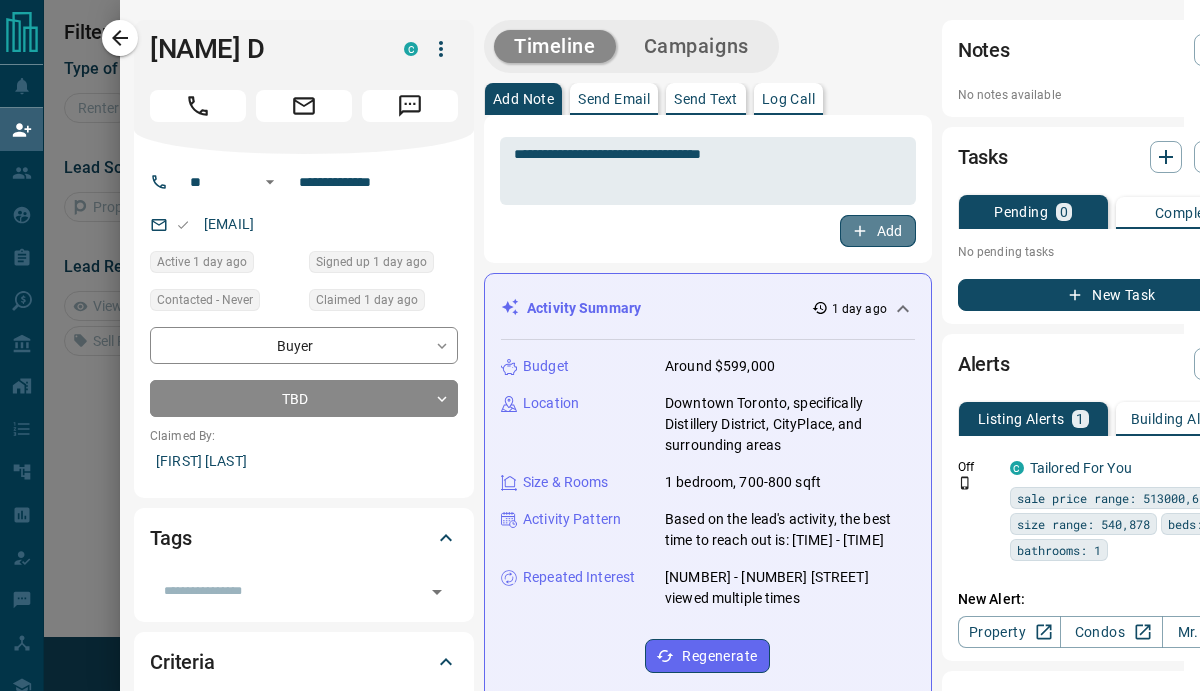 click on "Add" at bounding box center (878, 231) 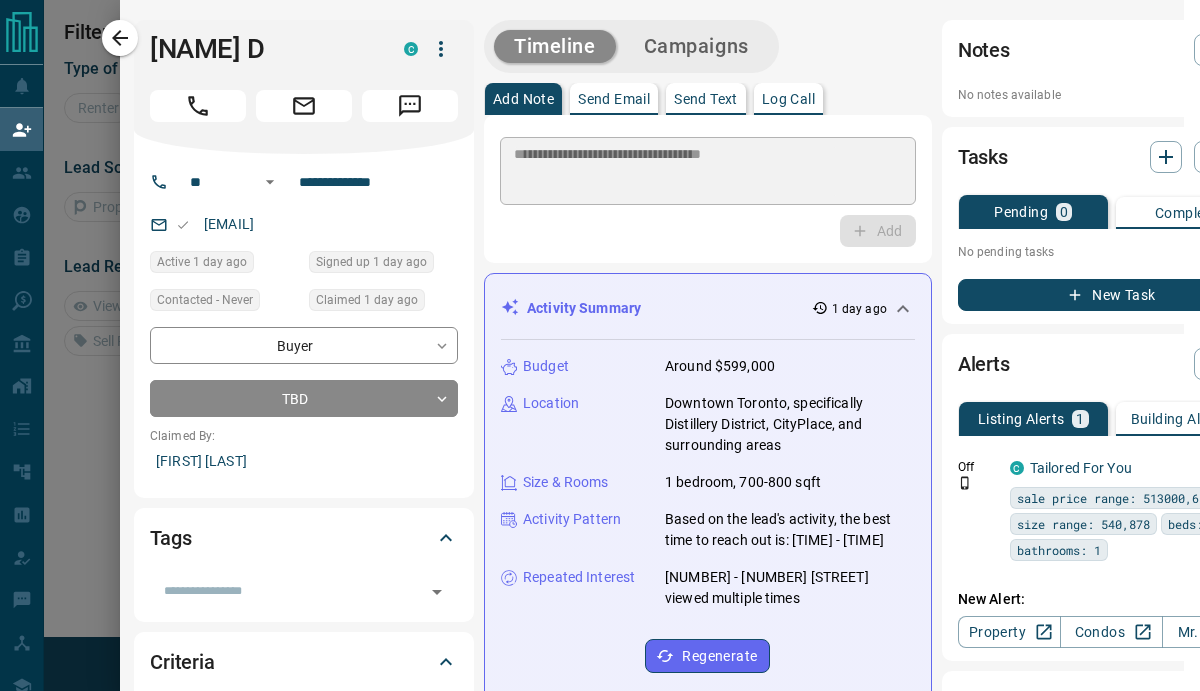 type 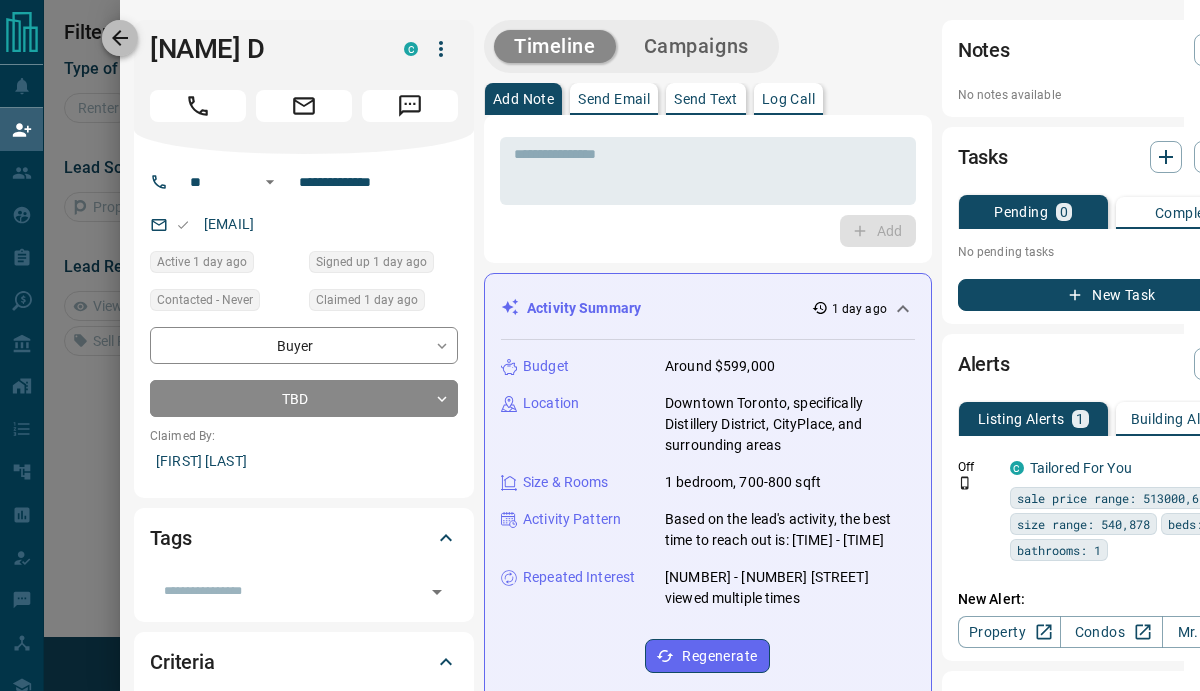 click 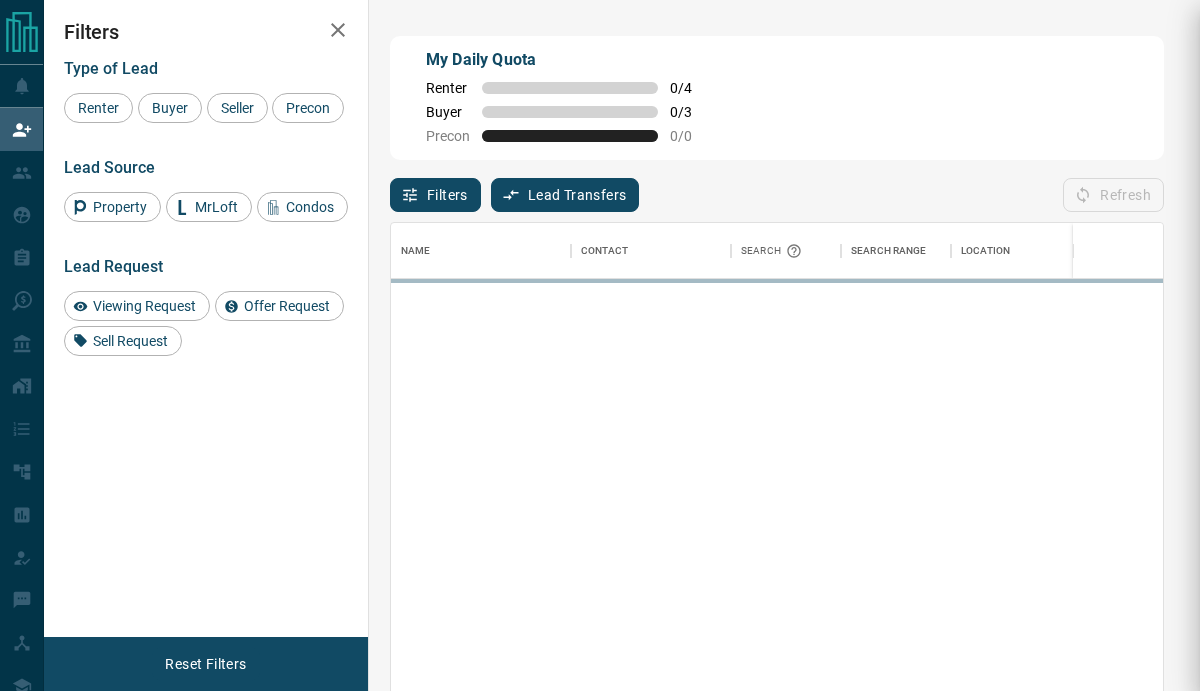 scroll, scrollTop: 1, scrollLeft: 1, axis: both 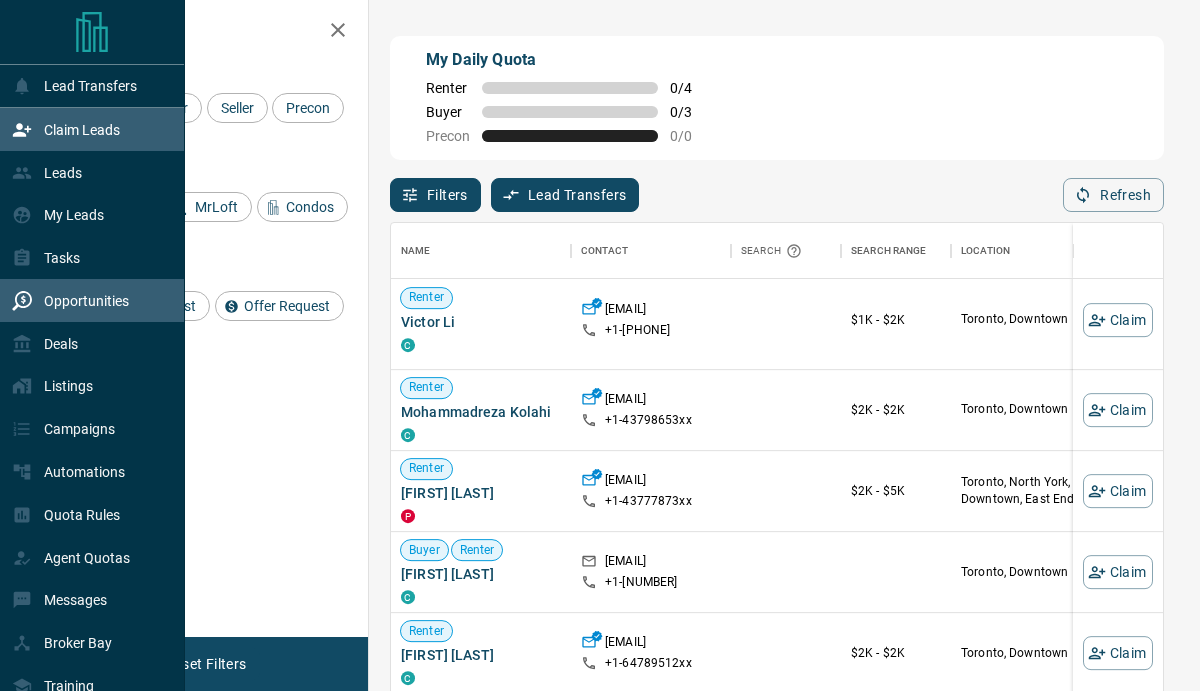 click on "Opportunities" at bounding box center (86, 301) 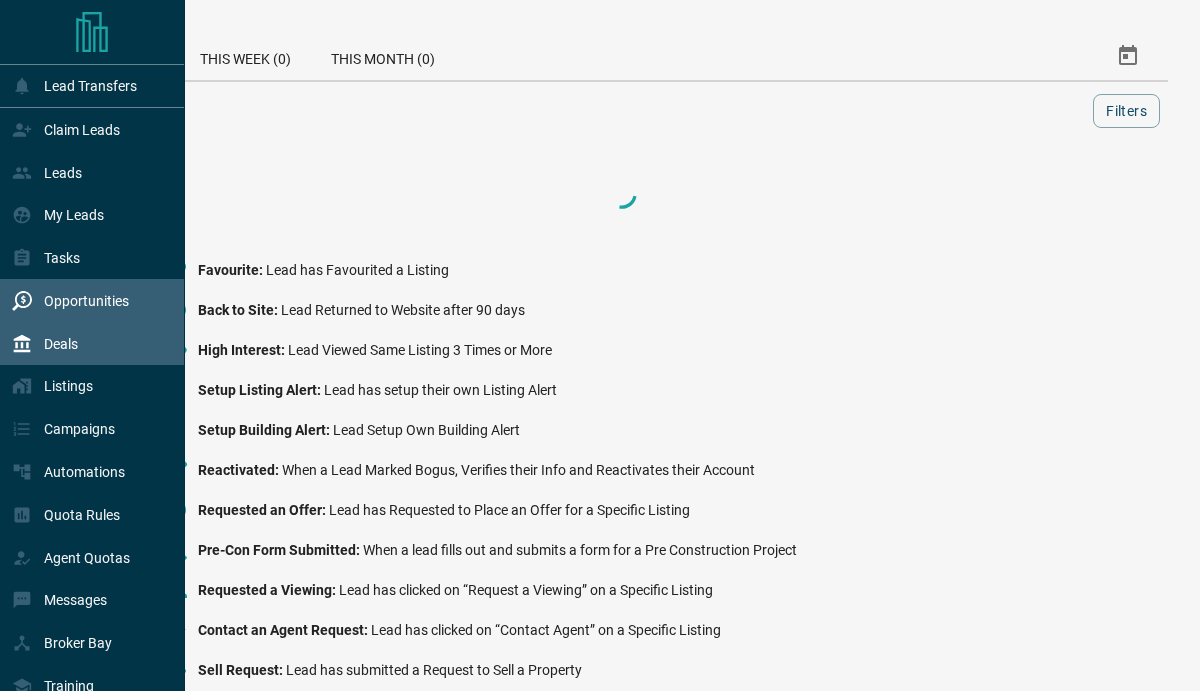 click on "Deals" at bounding box center (45, 343) 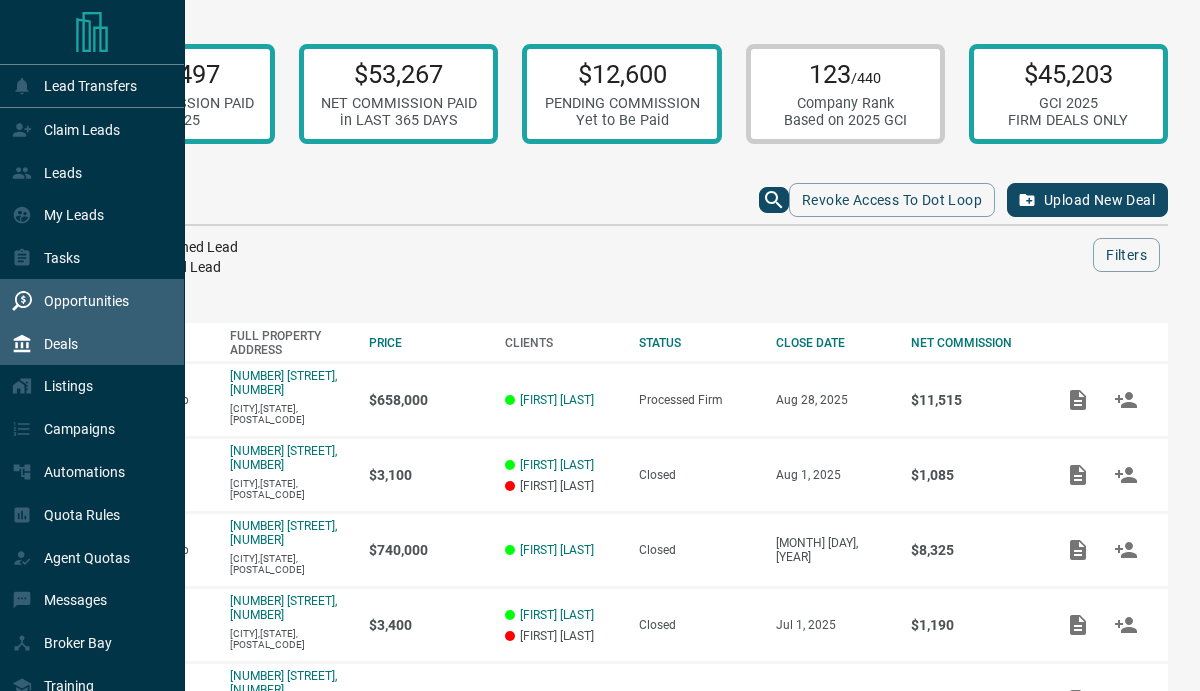 click on "Opportunities" at bounding box center [86, 301] 